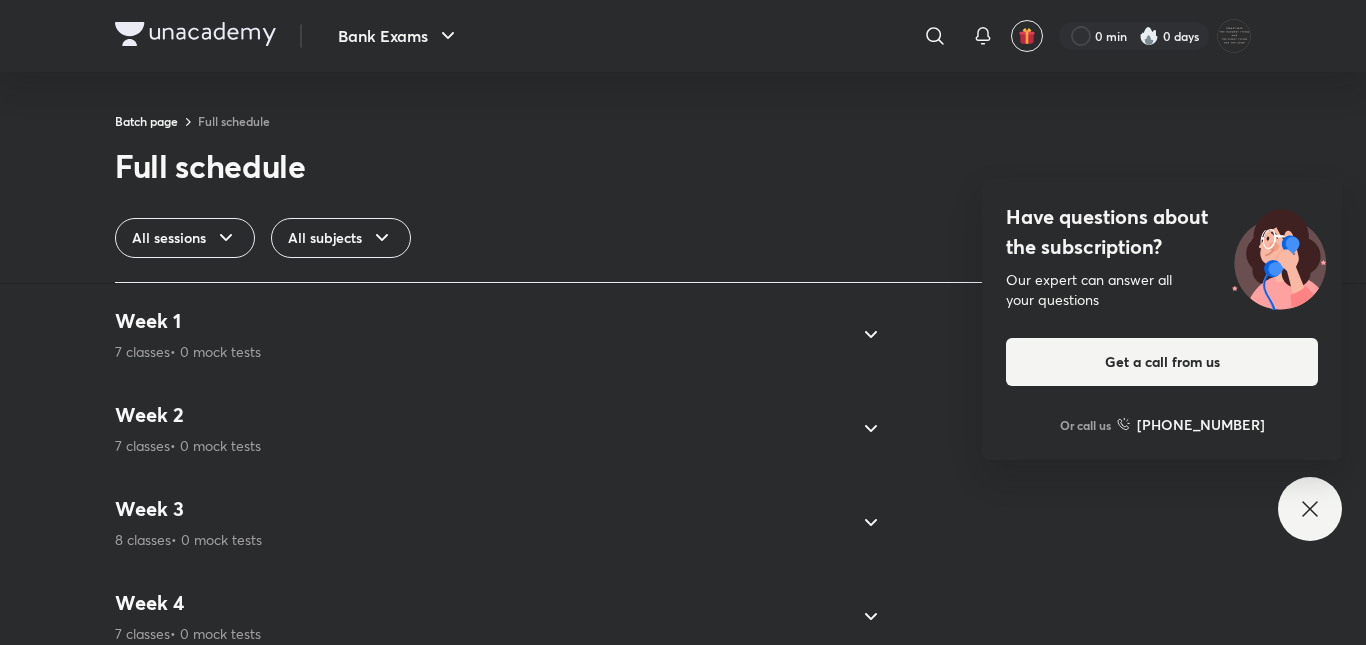 scroll, scrollTop: 0, scrollLeft: 0, axis: both 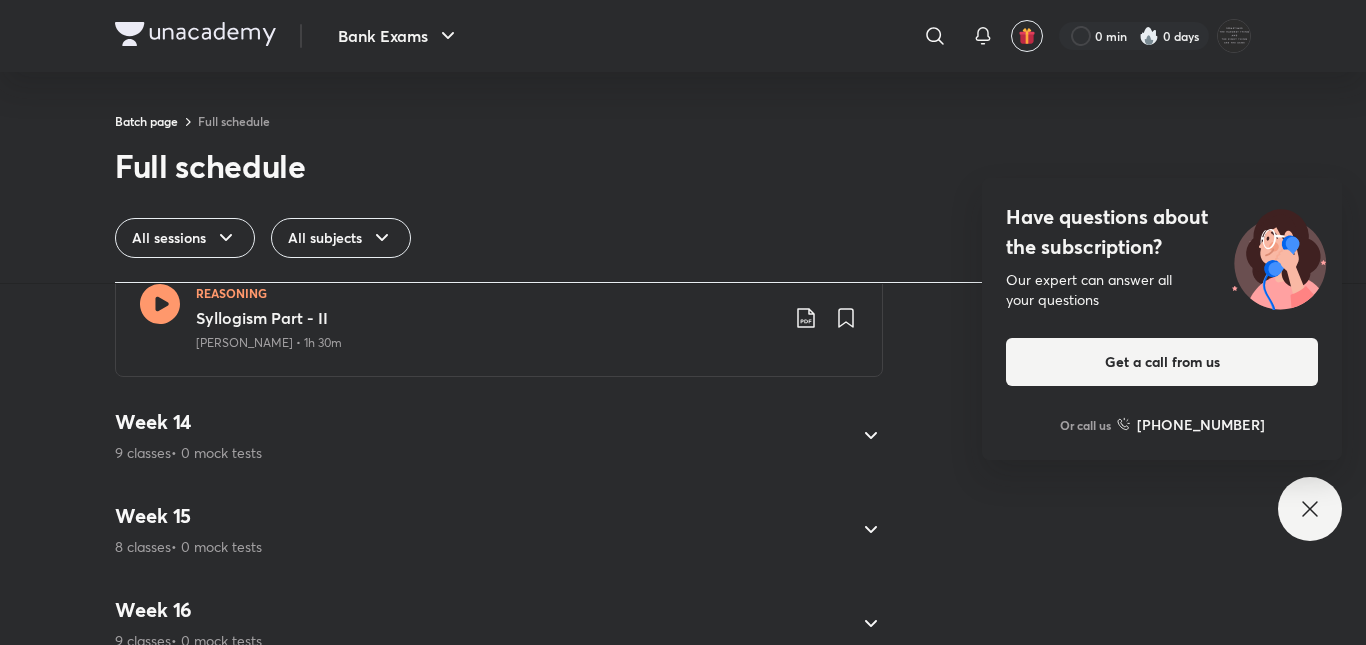 click on "Week 14 9 classes  •   0 mock tests" at bounding box center (481, 436) 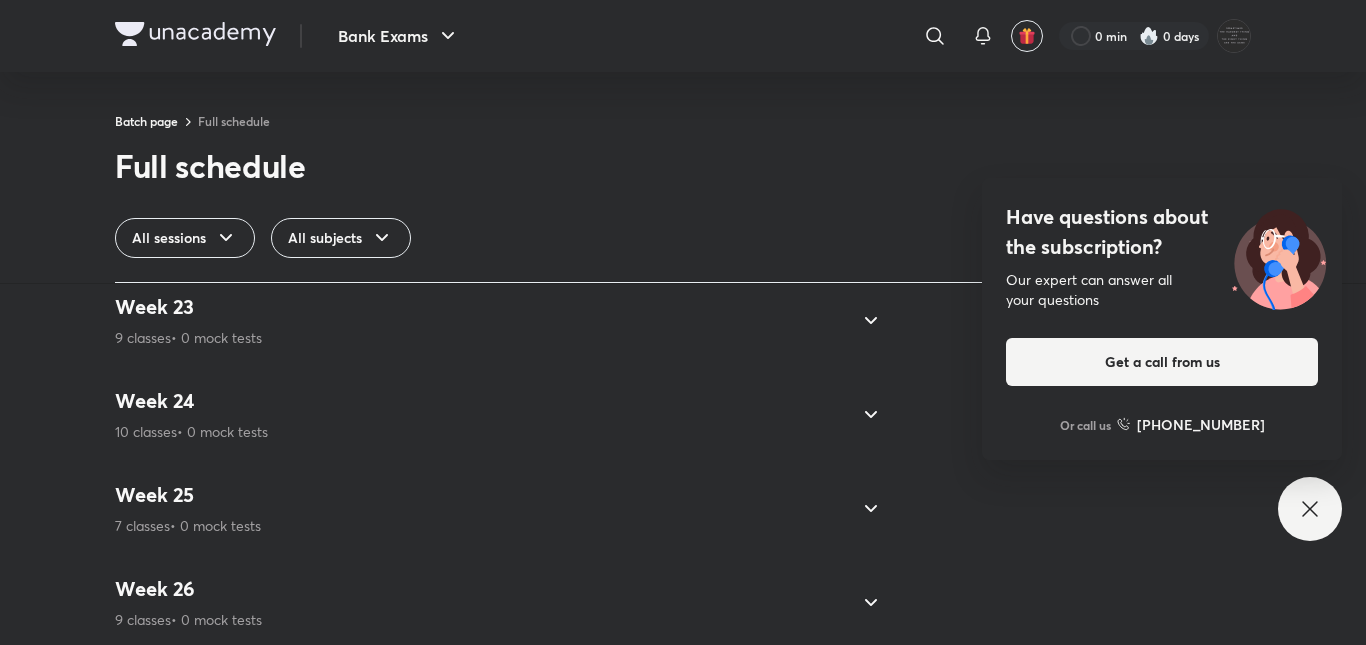 scroll, scrollTop: 7804, scrollLeft: 0, axis: vertical 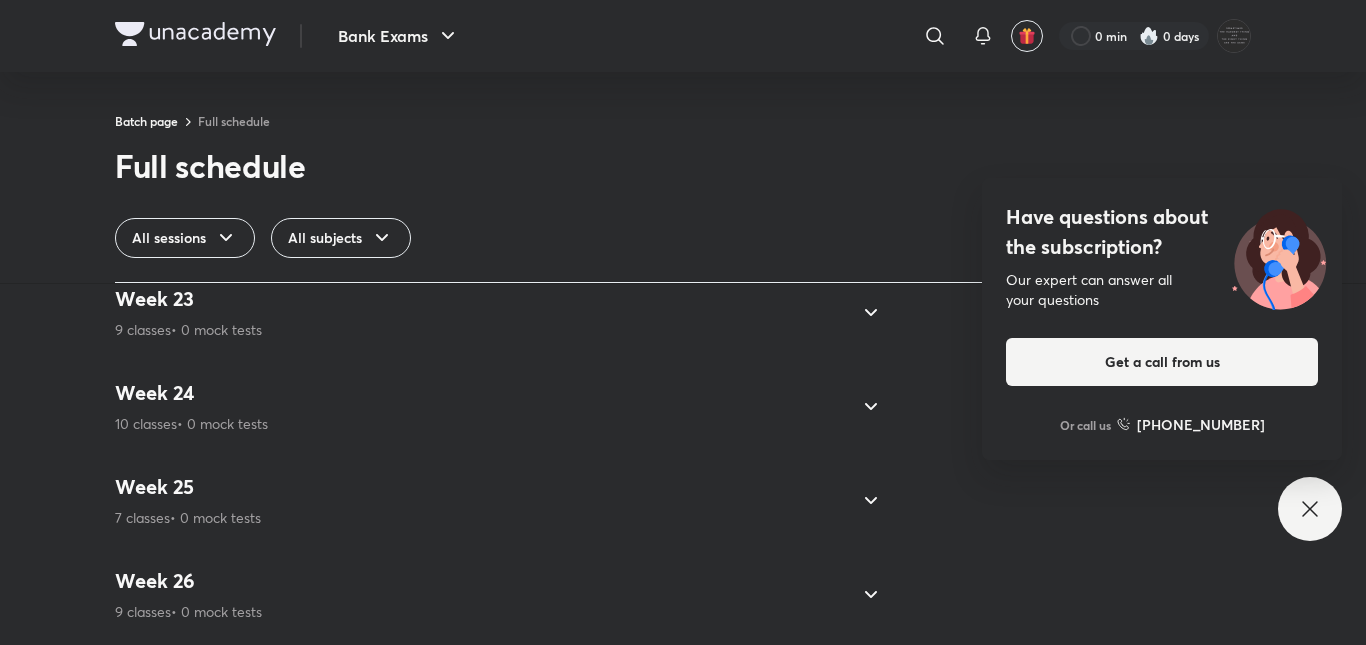 click on "Week 24 10 classes  •   0 mock tests" at bounding box center [481, 407] 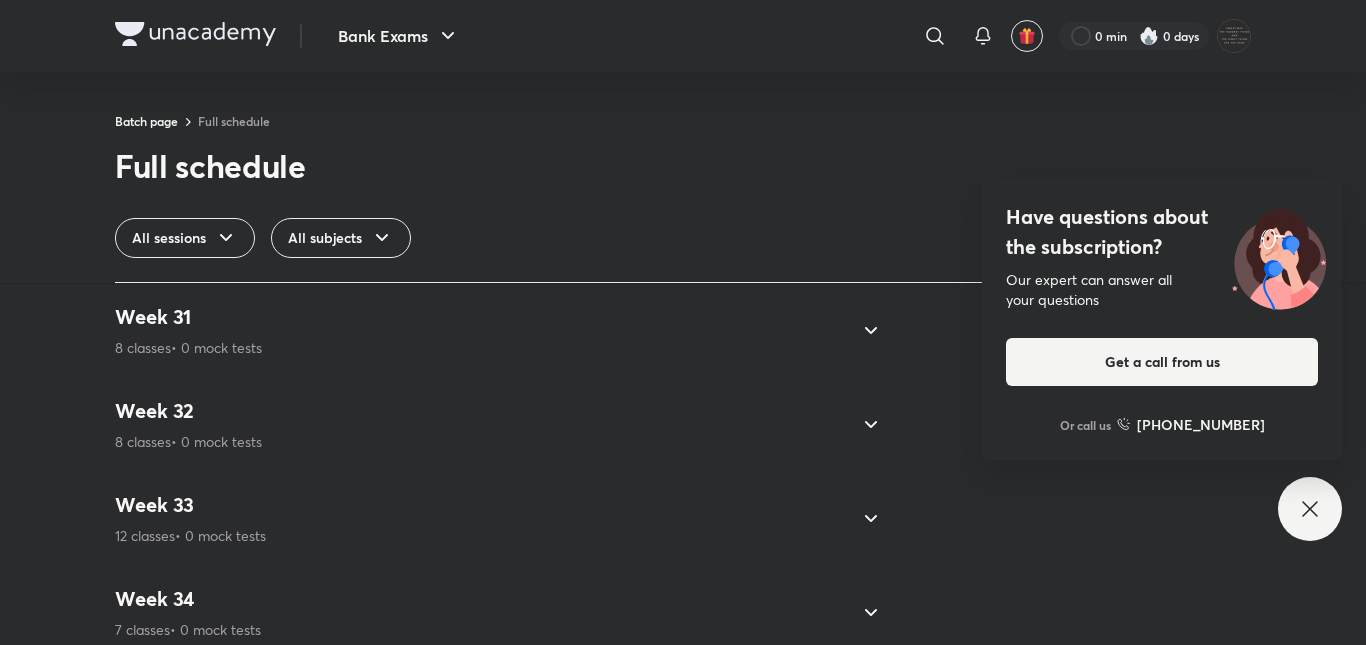 scroll, scrollTop: 9142, scrollLeft: 0, axis: vertical 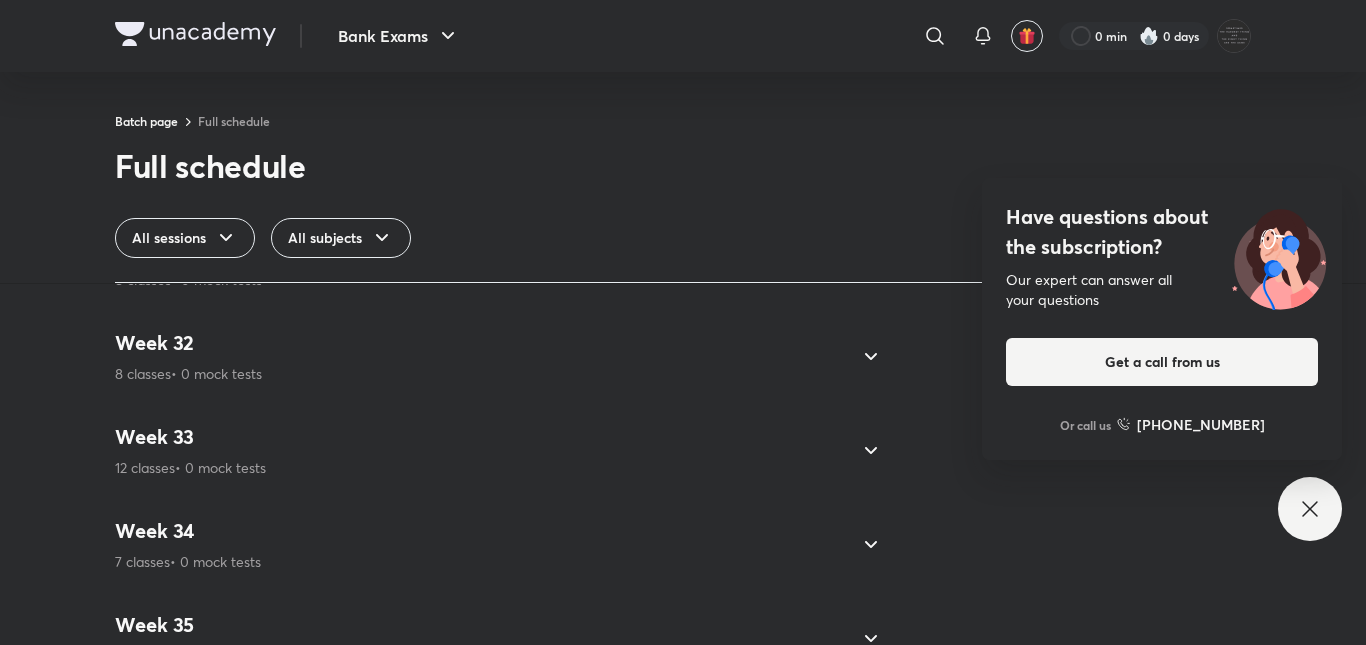click on "Week 32 8 classes  •   0 mock tests" at bounding box center [481, 357] 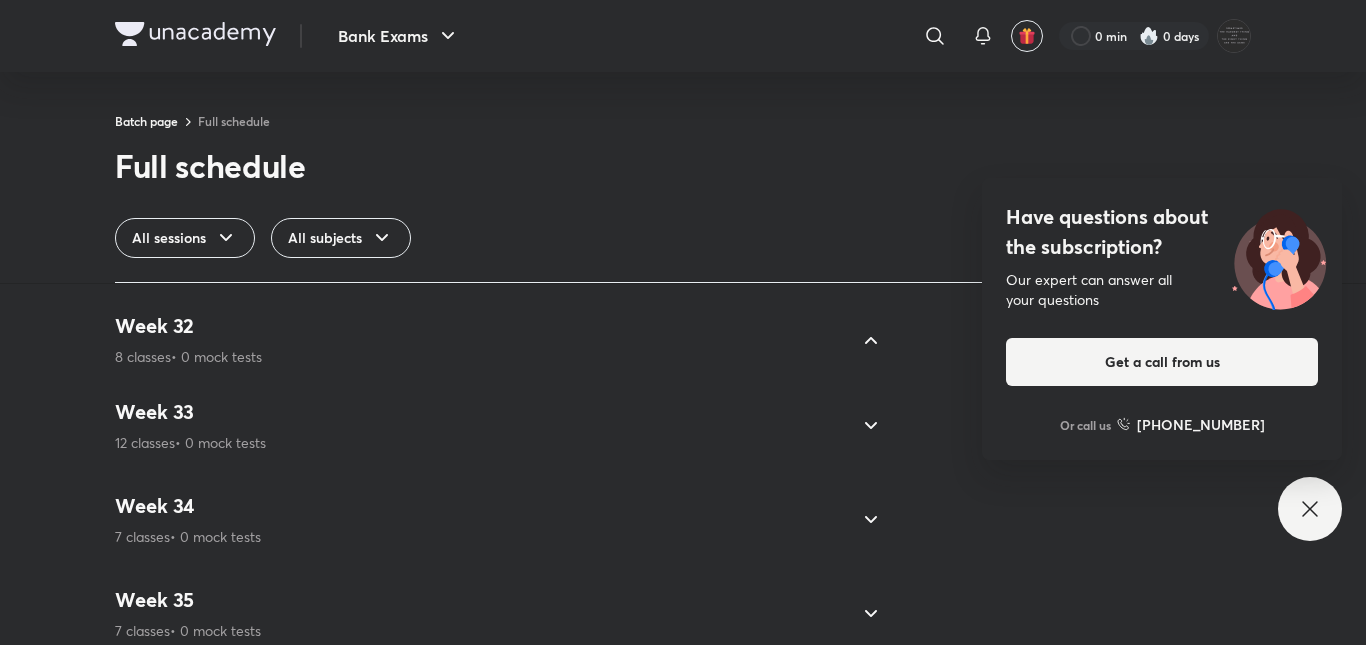 scroll, scrollTop: 6738, scrollLeft: 0, axis: vertical 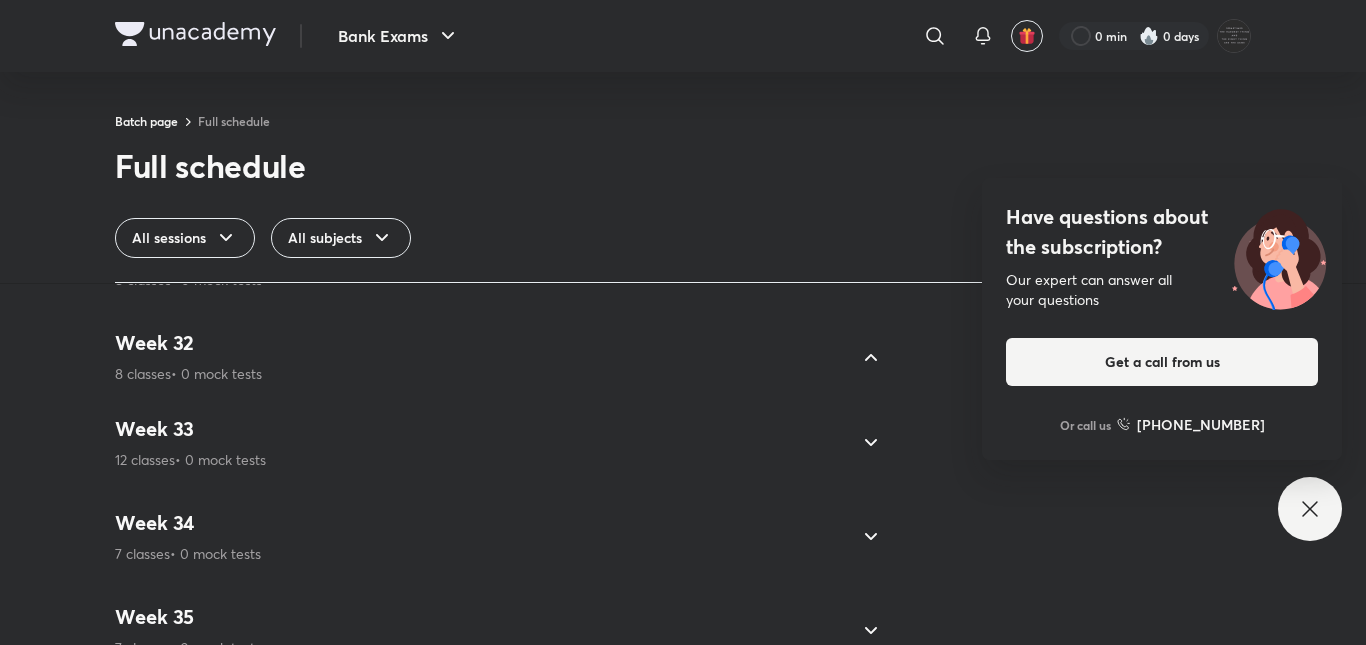 click on "Week 32 8 classes  •   0 mock tests" at bounding box center (481, 357) 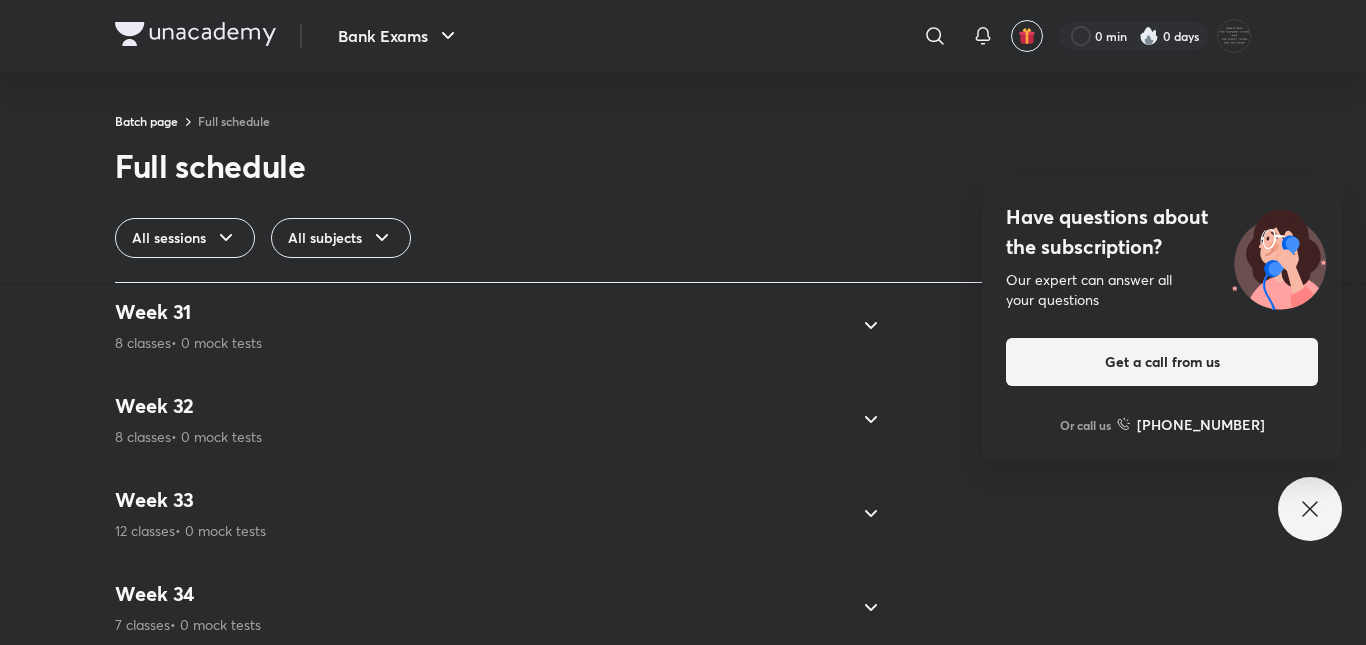 scroll, scrollTop: 6746, scrollLeft: 0, axis: vertical 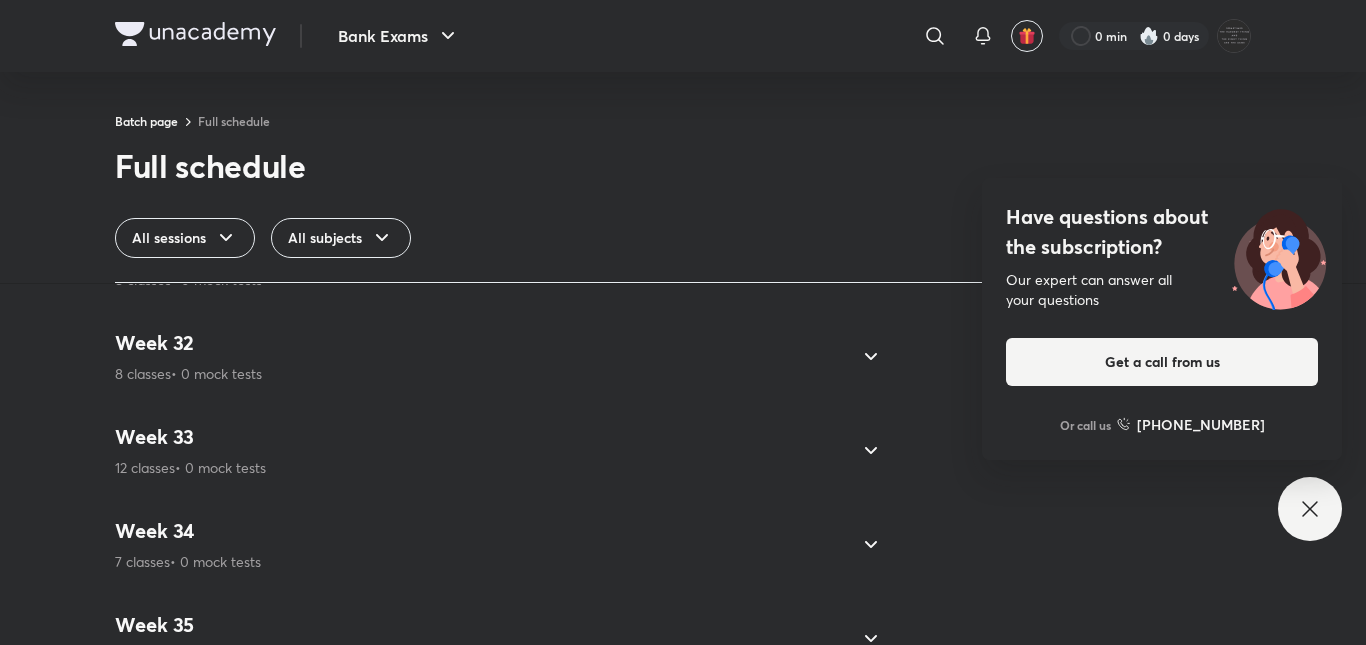 click on "Week 32 8 classes  •   0 mock tests" at bounding box center [481, 357] 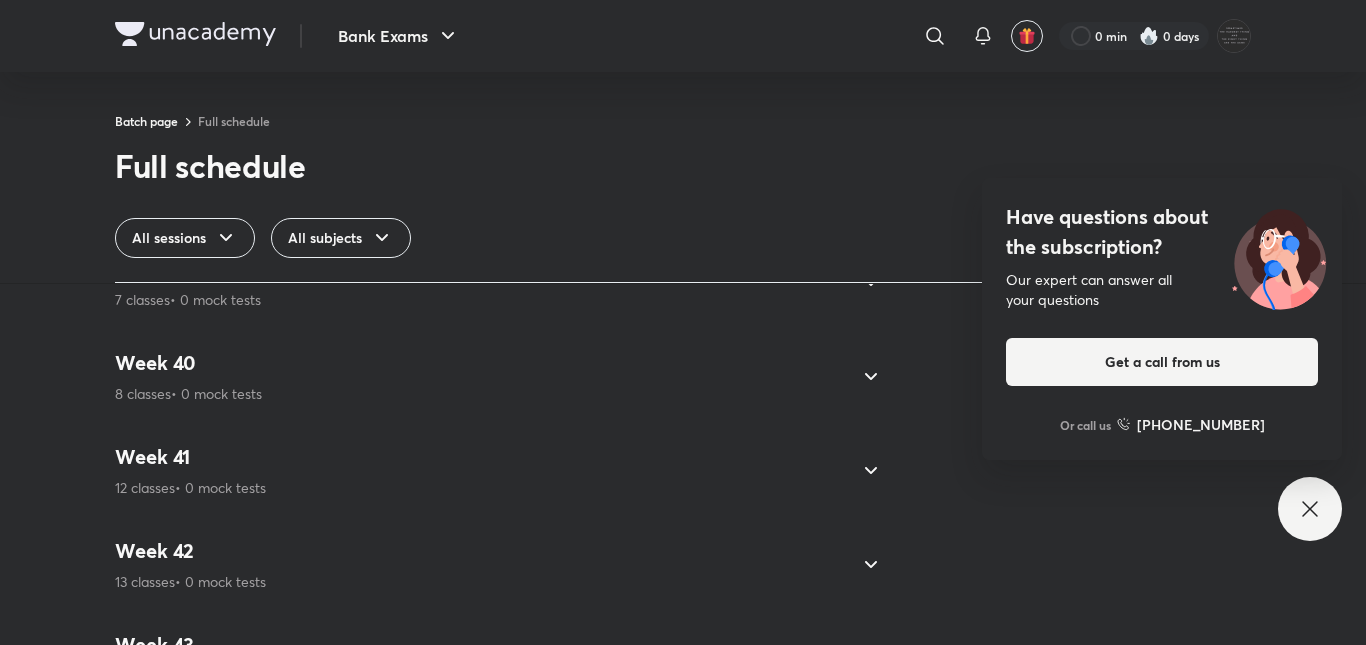 scroll, scrollTop: 11576, scrollLeft: 0, axis: vertical 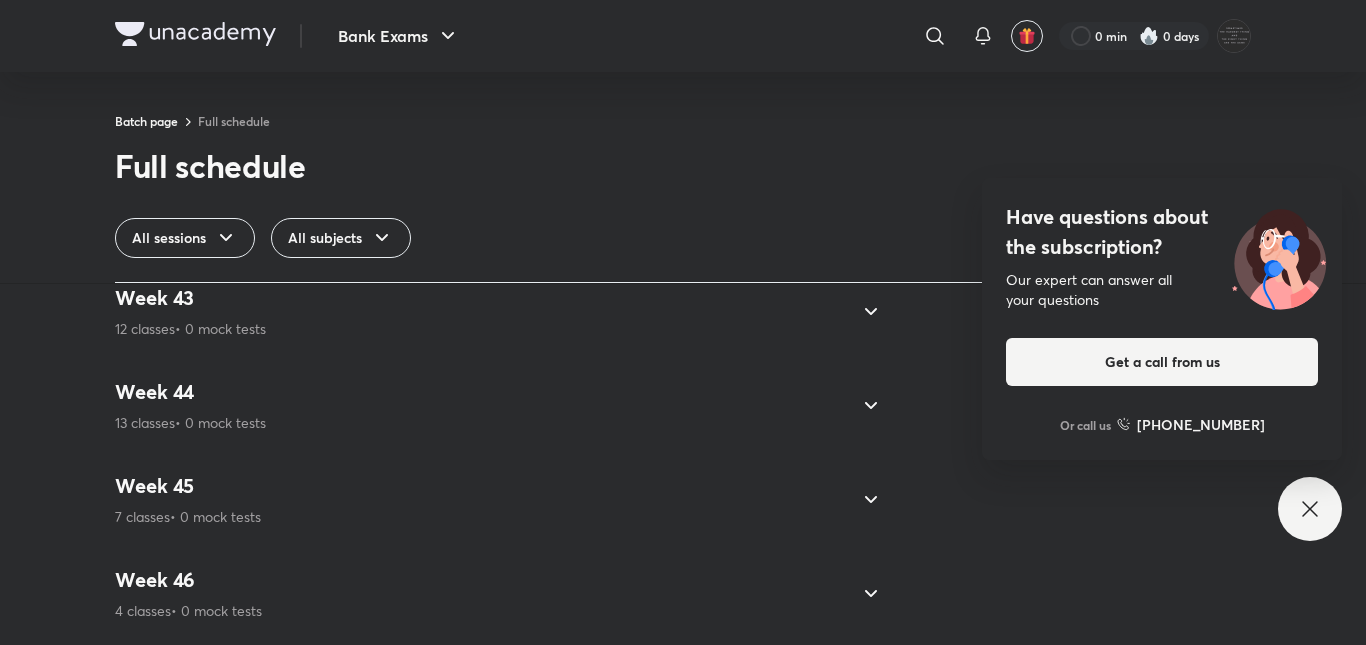 click on "Week 46" at bounding box center [188, 580] 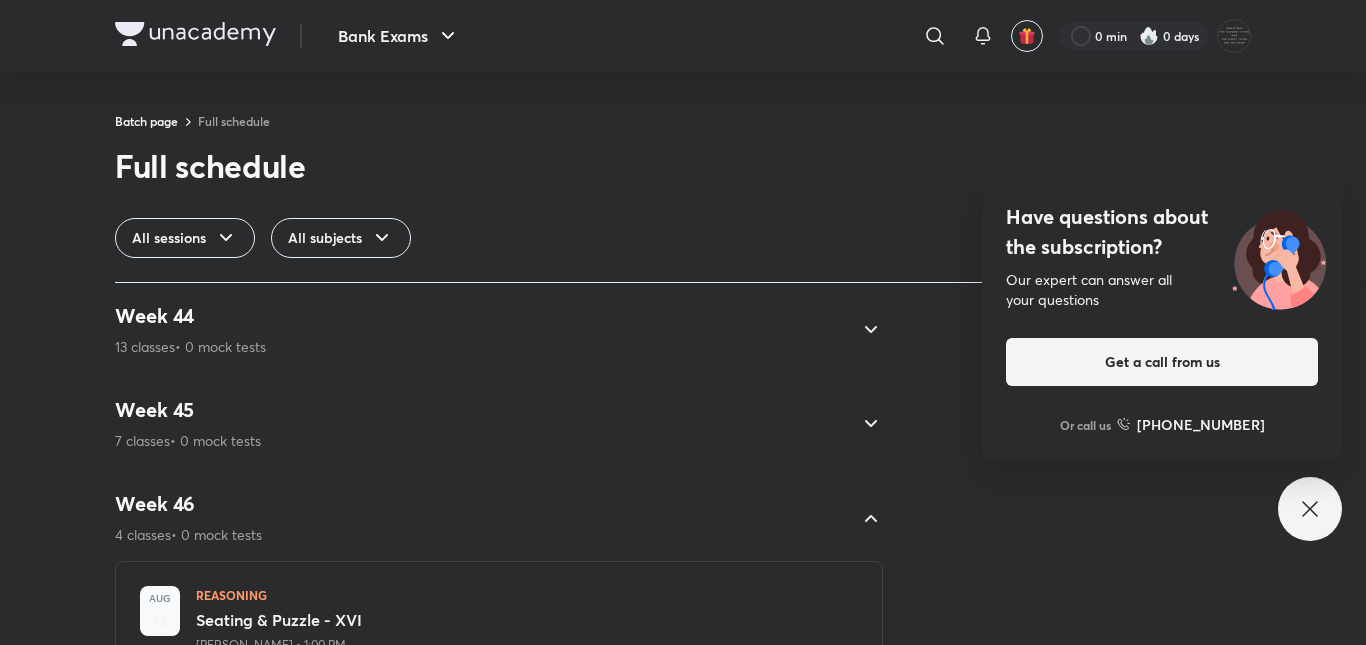 scroll, scrollTop: 7768, scrollLeft: 0, axis: vertical 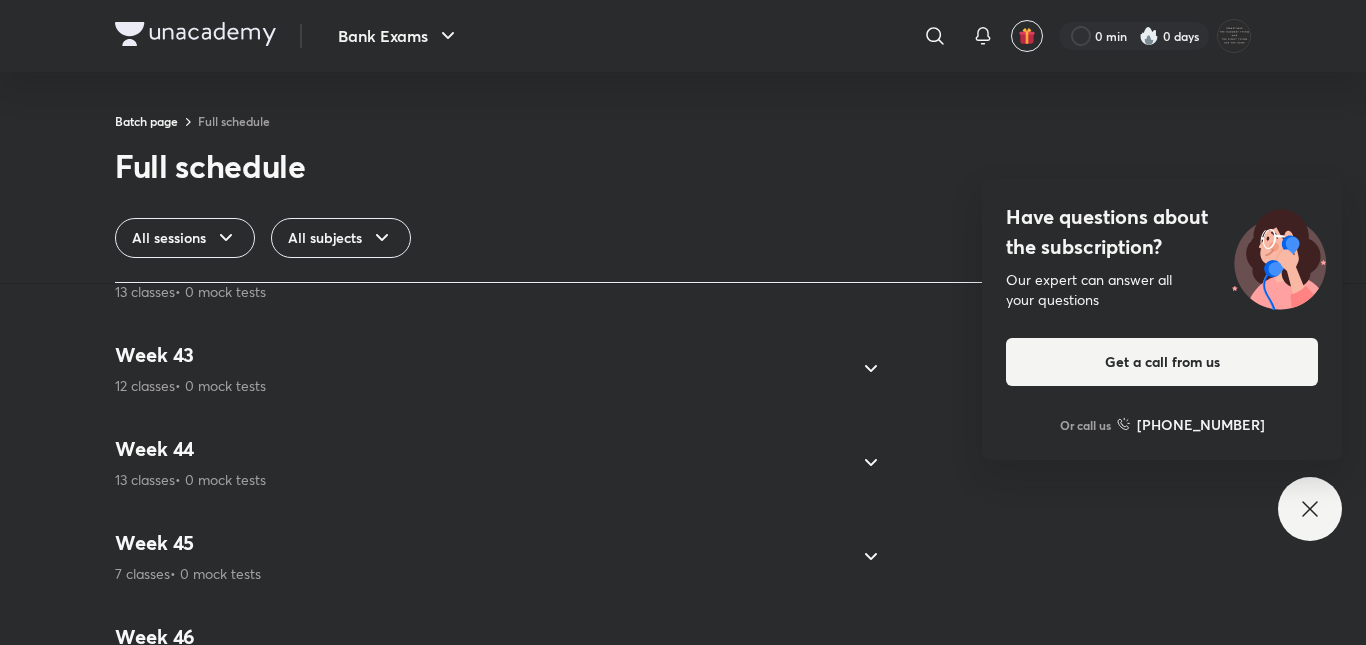 click on "Week 44 13 classes  •   0 mock tests" at bounding box center [481, 463] 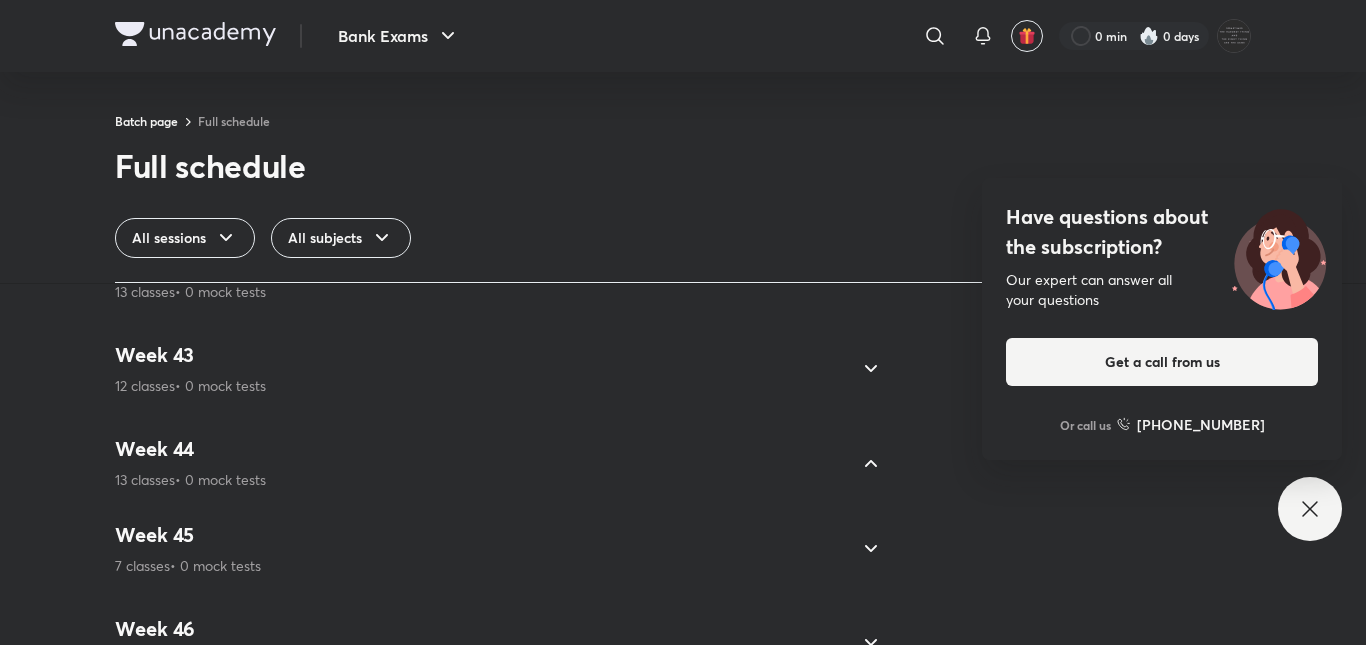 click on "Week 44 13 classes  •   0 mock tests" at bounding box center [481, 463] 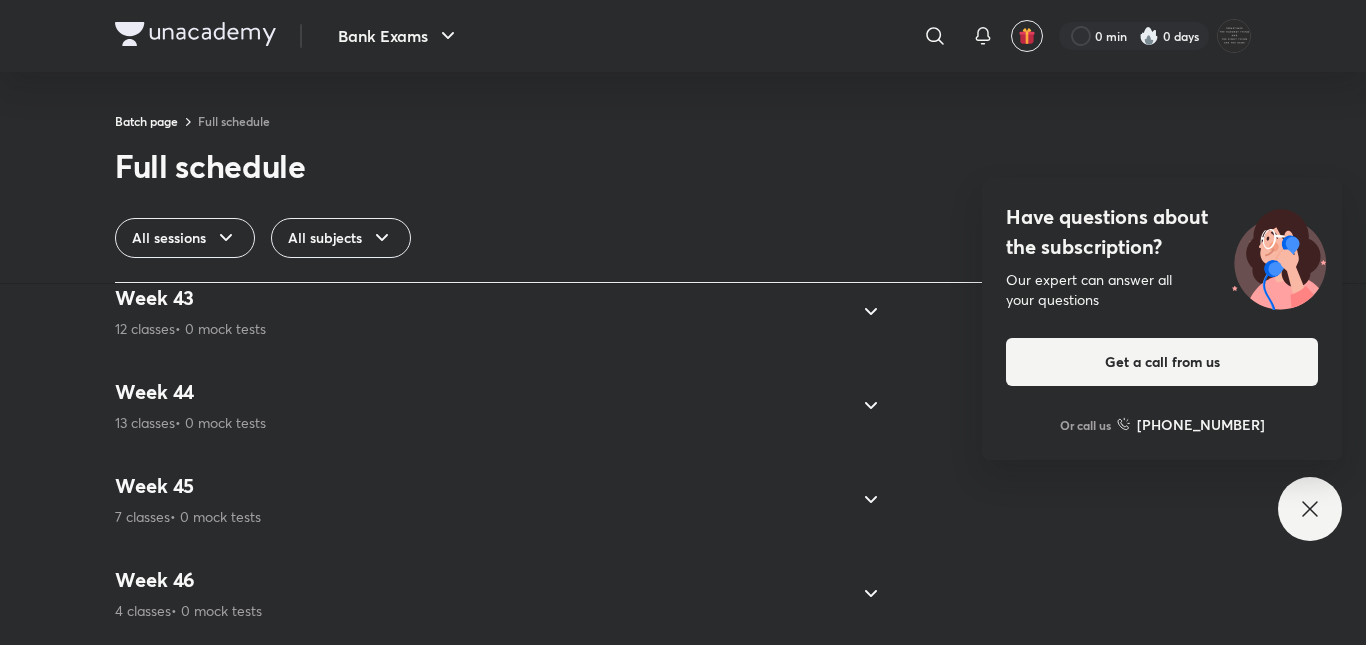 scroll, scrollTop: 7840, scrollLeft: 0, axis: vertical 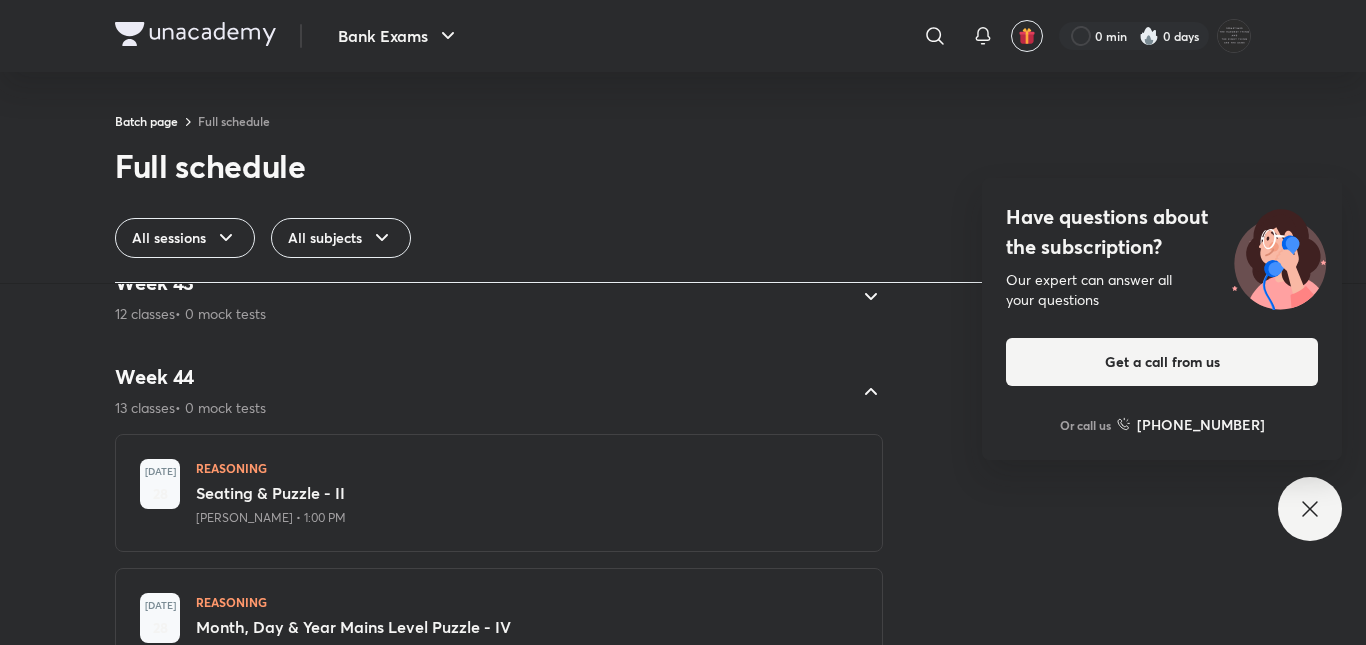 click on "Week 44 13 classes  •   0 mock tests" at bounding box center (481, 391) 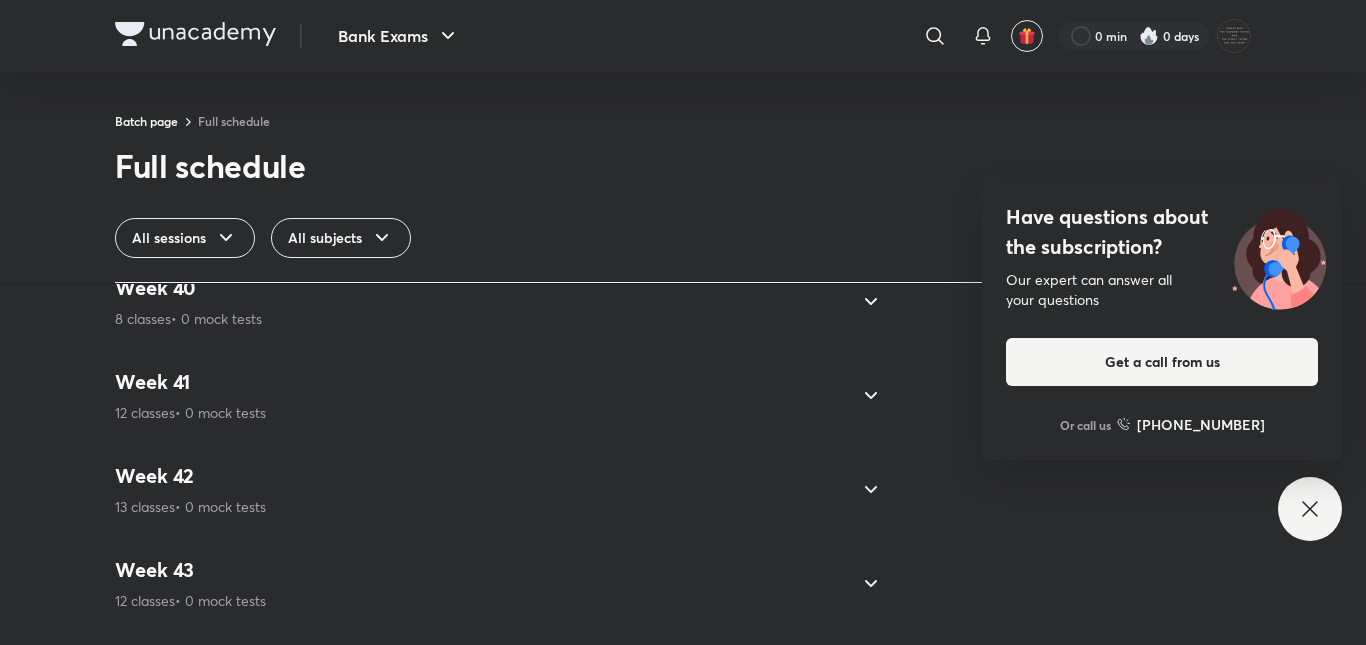 scroll, scrollTop: 7507, scrollLeft: 0, axis: vertical 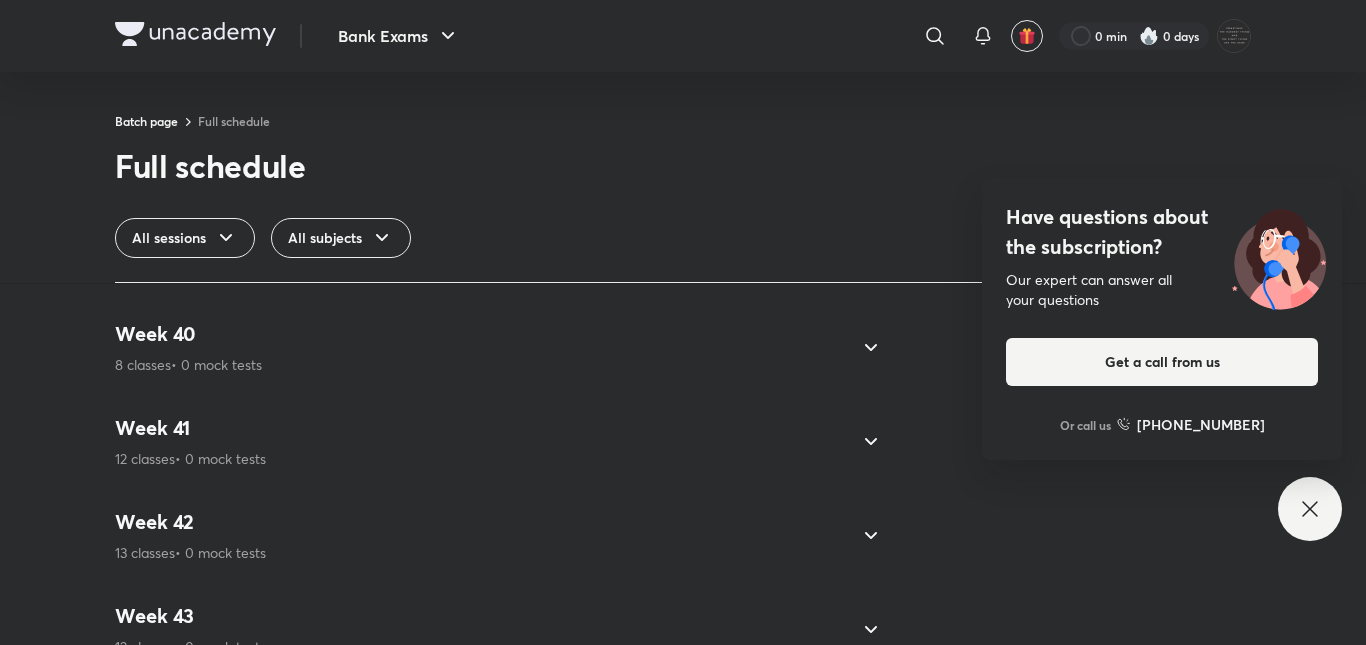 click on "Week 40 8 classes  •   0 mock tests" at bounding box center [481, 348] 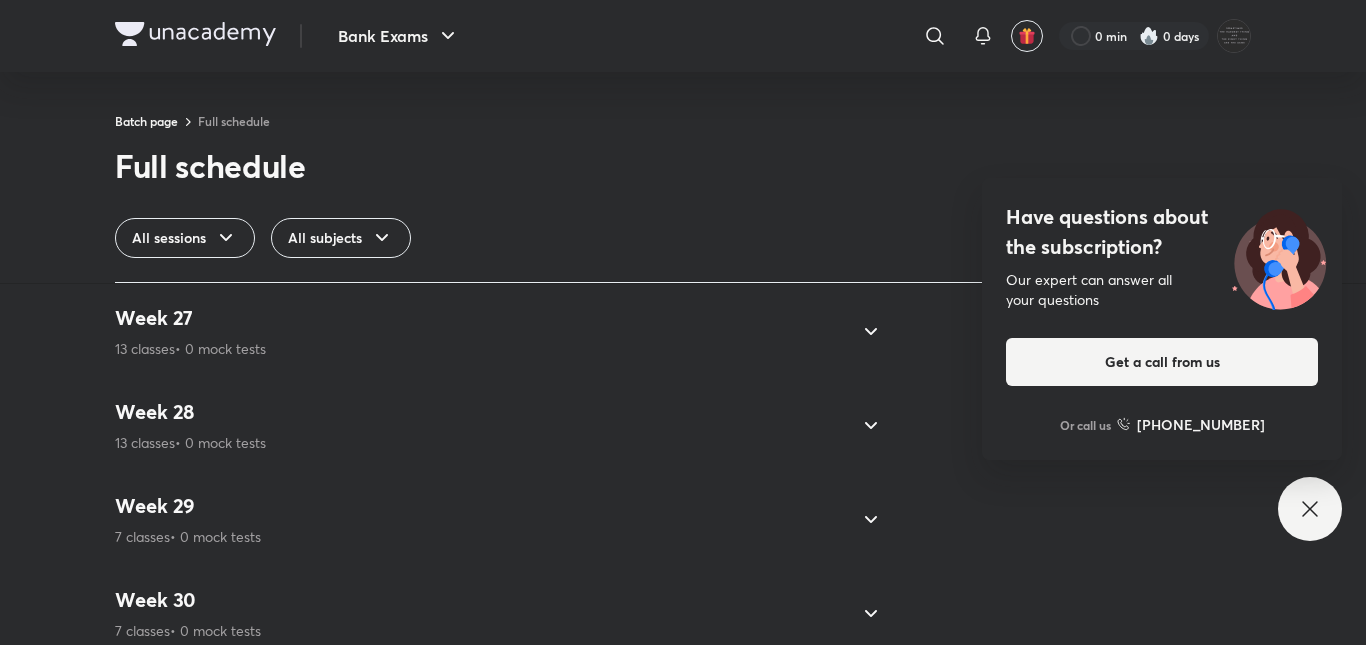 scroll, scrollTop: 8705, scrollLeft: 0, axis: vertical 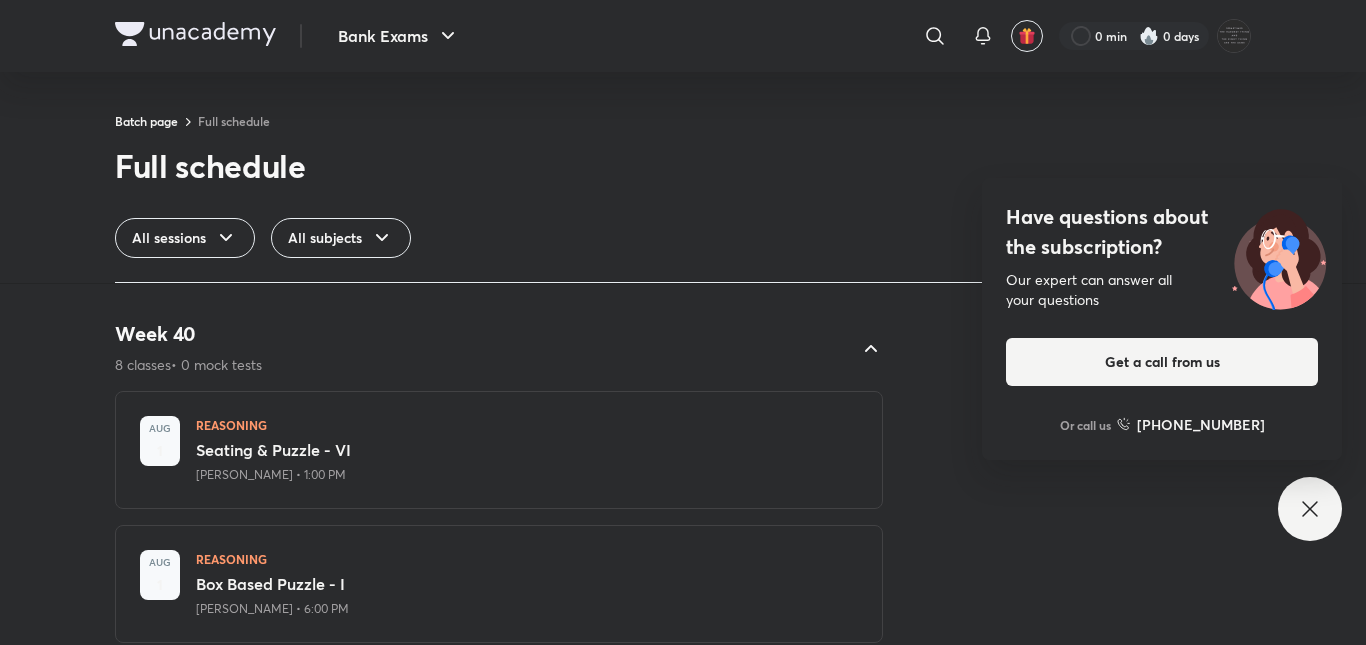 click on "Week 40 8 classes  •   0 mock tests" at bounding box center (481, 348) 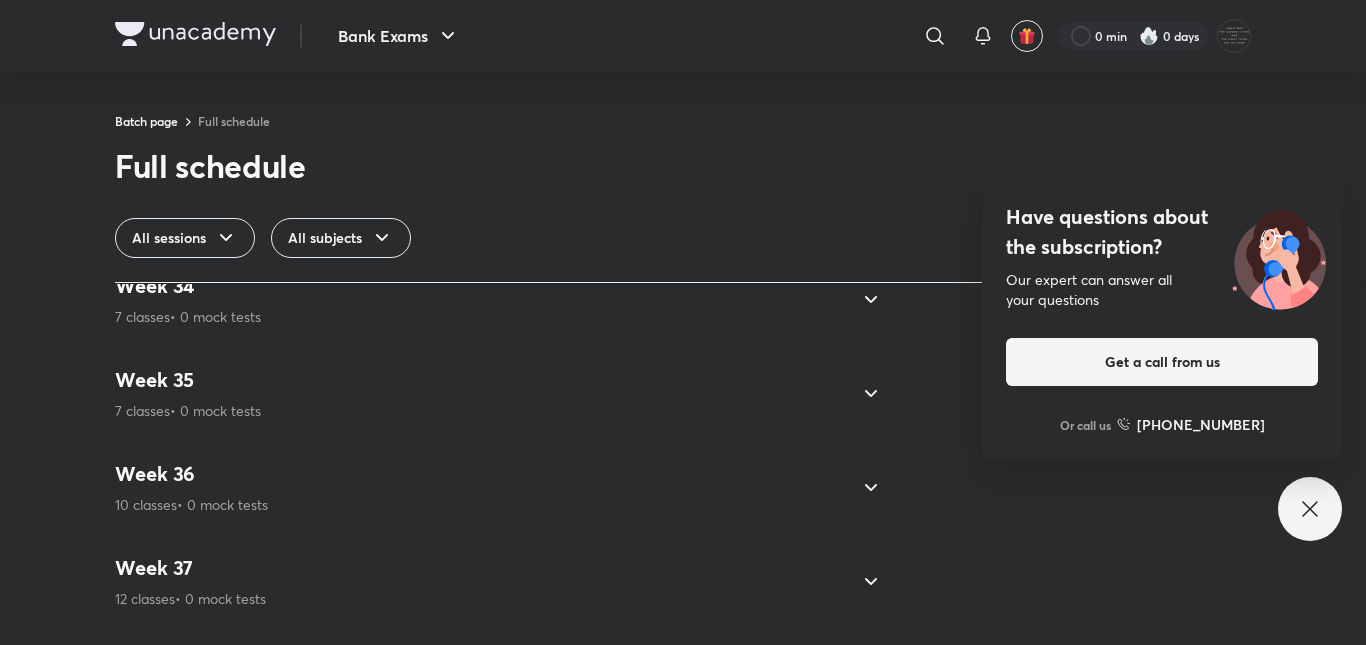 scroll, scrollTop: 6971, scrollLeft: 0, axis: vertical 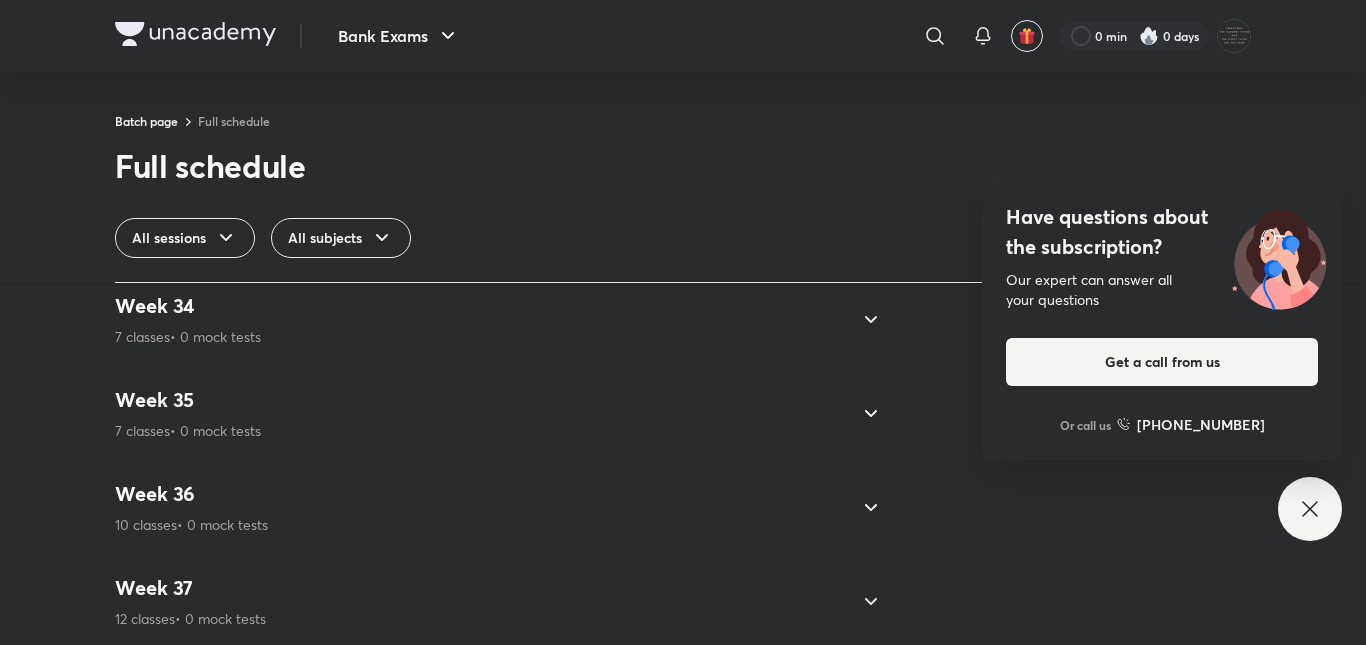 click on "Week 34 7 classes  •   0 mock tests" at bounding box center [481, 320] 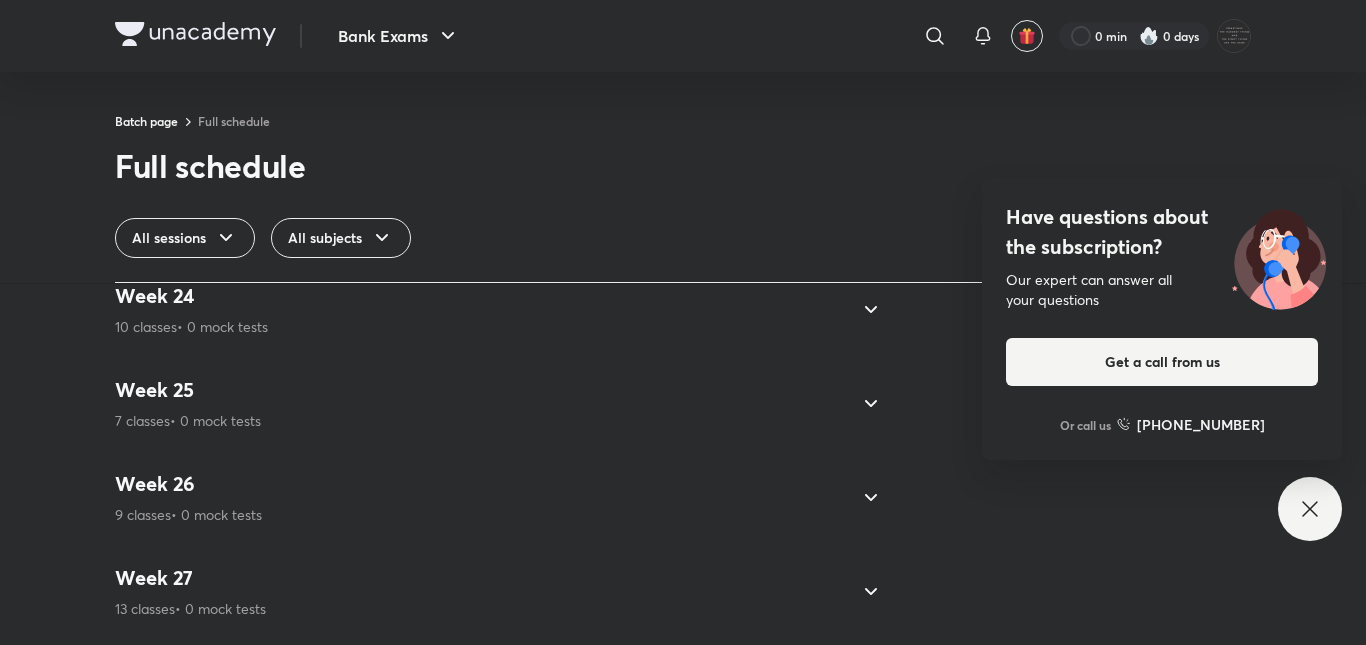 scroll, scrollTop: 7909, scrollLeft: 0, axis: vertical 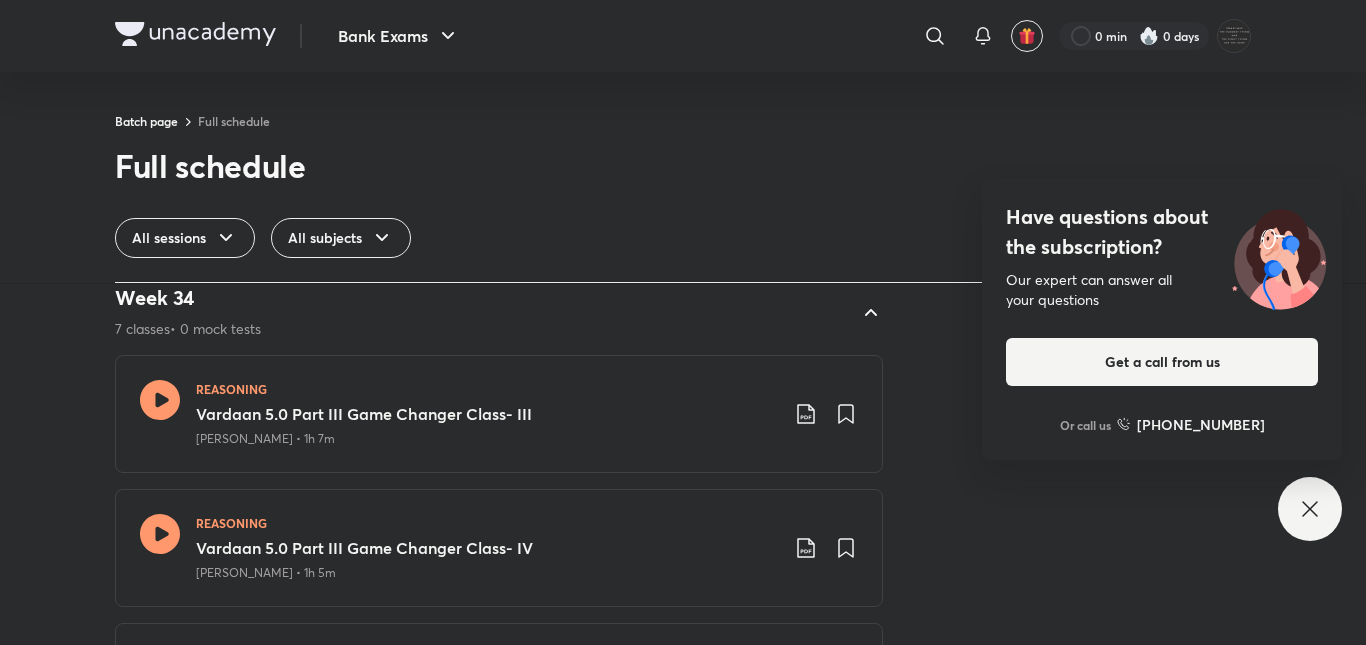 click on "Week 34 7 classes  •   0 mock tests" at bounding box center [481, 312] 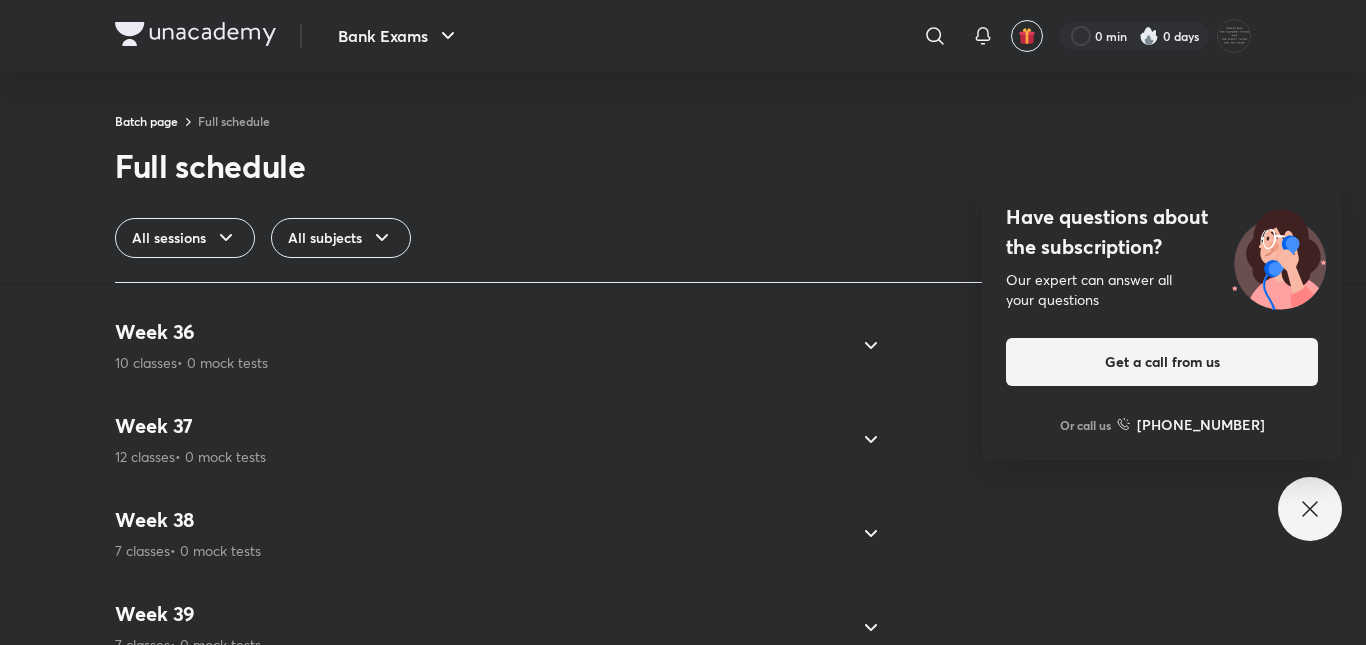 scroll, scrollTop: 7132, scrollLeft: 0, axis: vertical 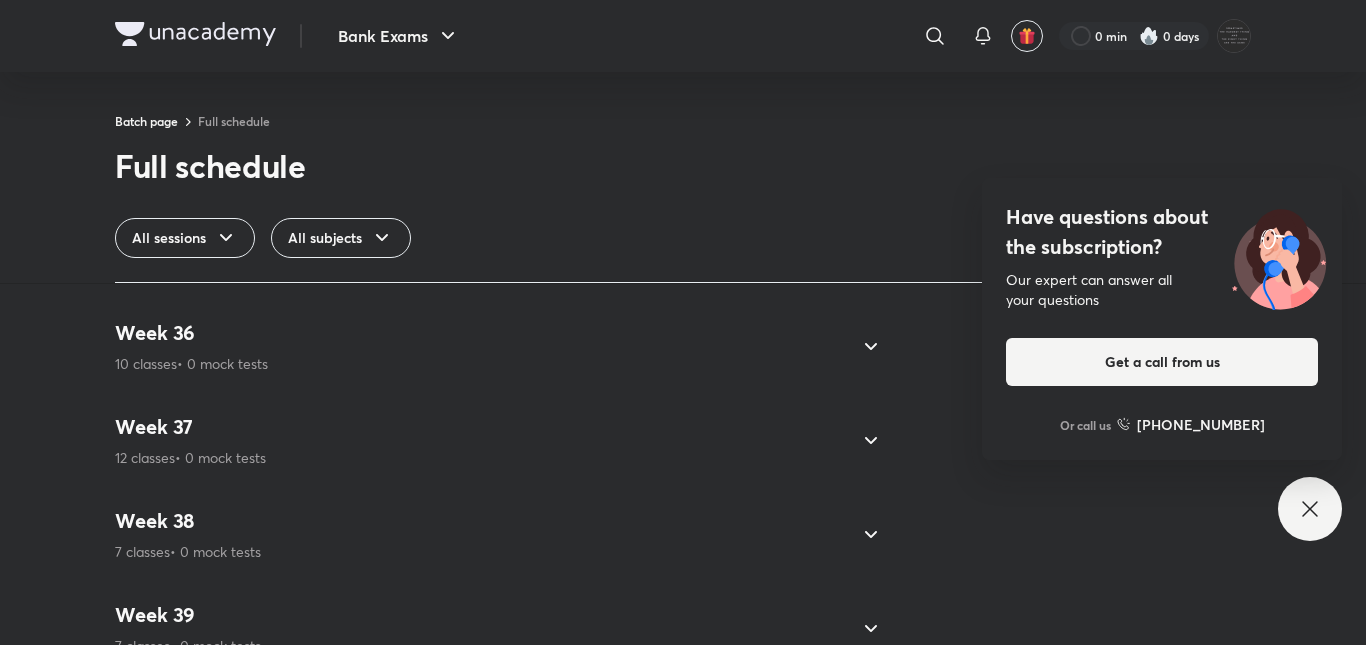 click on "Week 36 10 classes  •   0 mock tests" at bounding box center (481, 347) 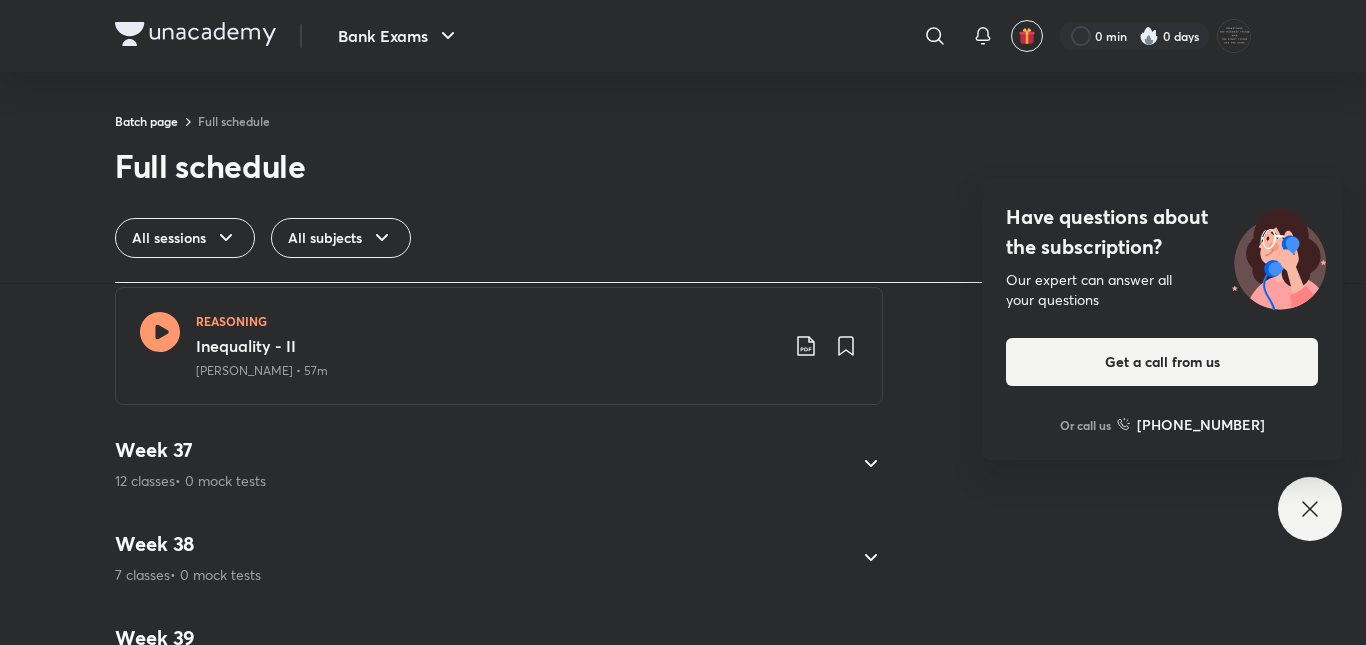 scroll, scrollTop: 9797, scrollLeft: 0, axis: vertical 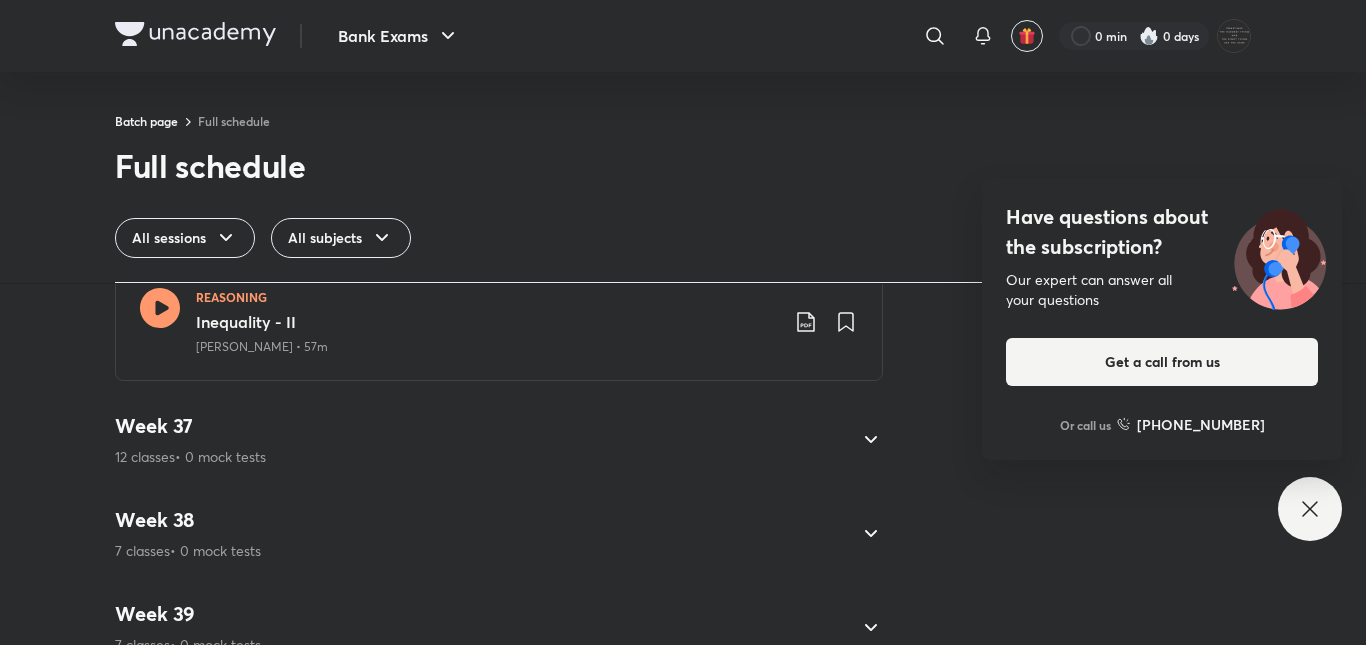 click on "Week 37 12 classes  •   0 mock tests" at bounding box center (481, 440) 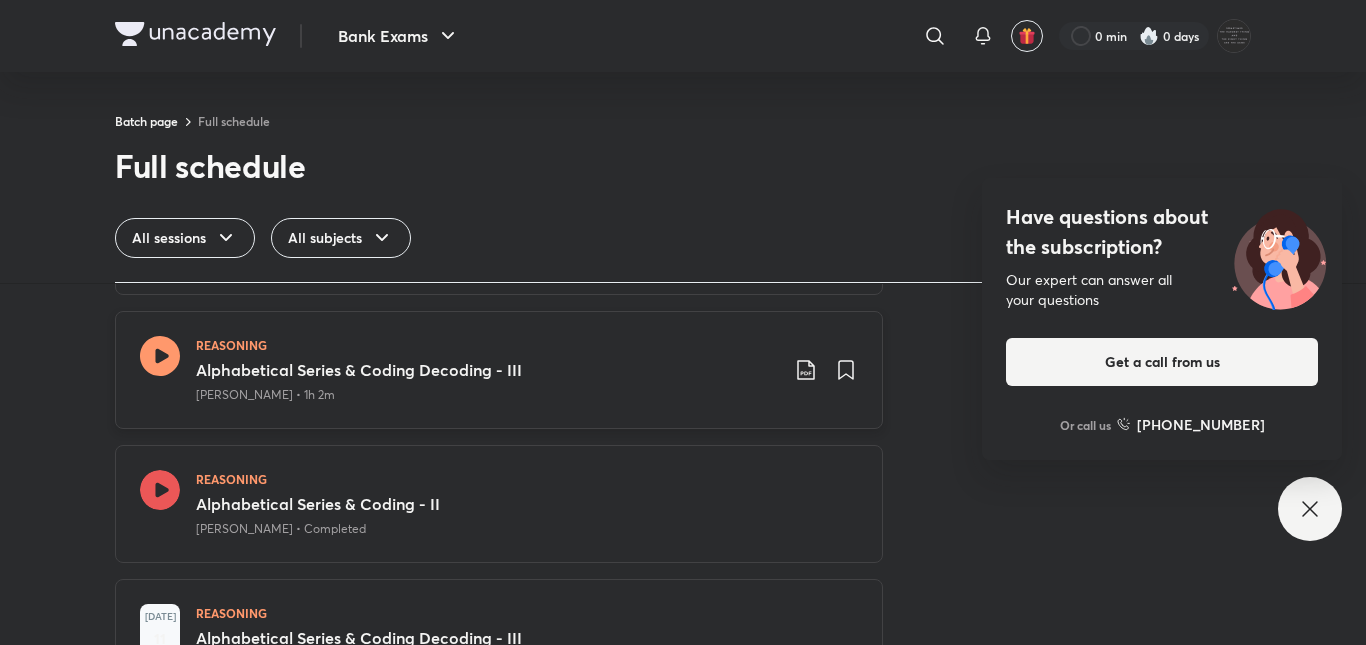 scroll, scrollTop: 9508, scrollLeft: 0, axis: vertical 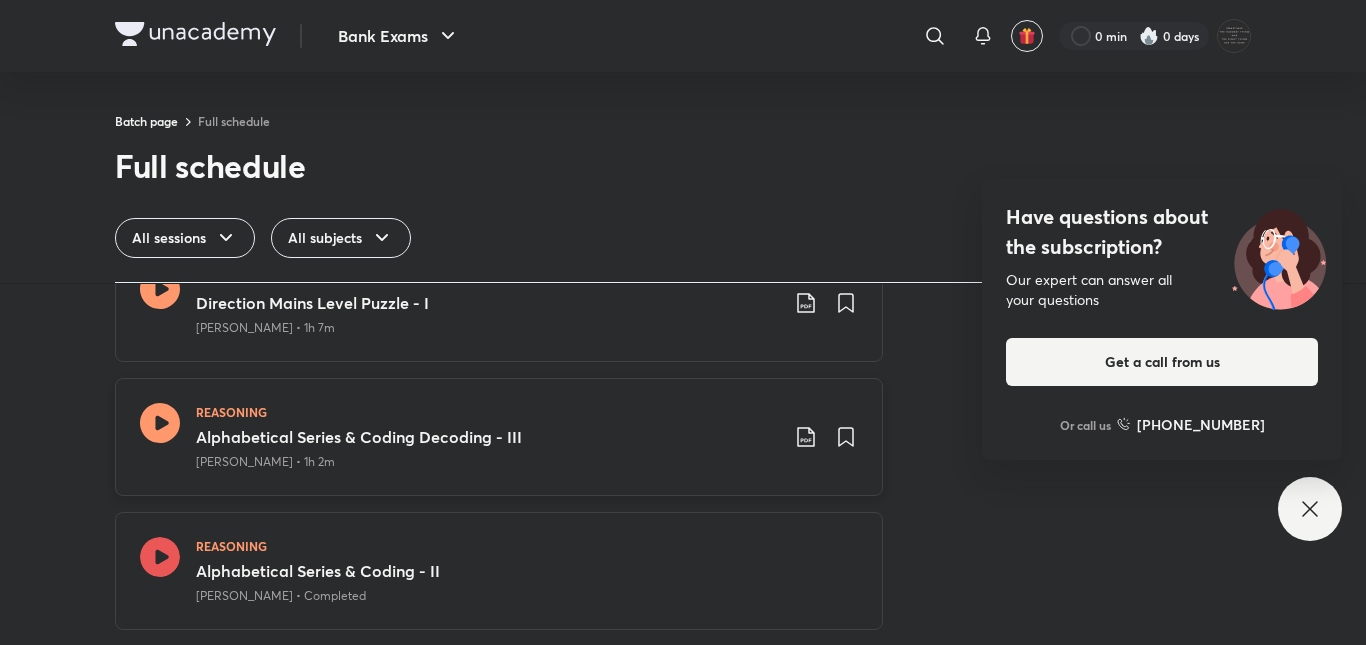 click on "Alphabetical Series & Coding Decoding - III" at bounding box center [487, -5151] 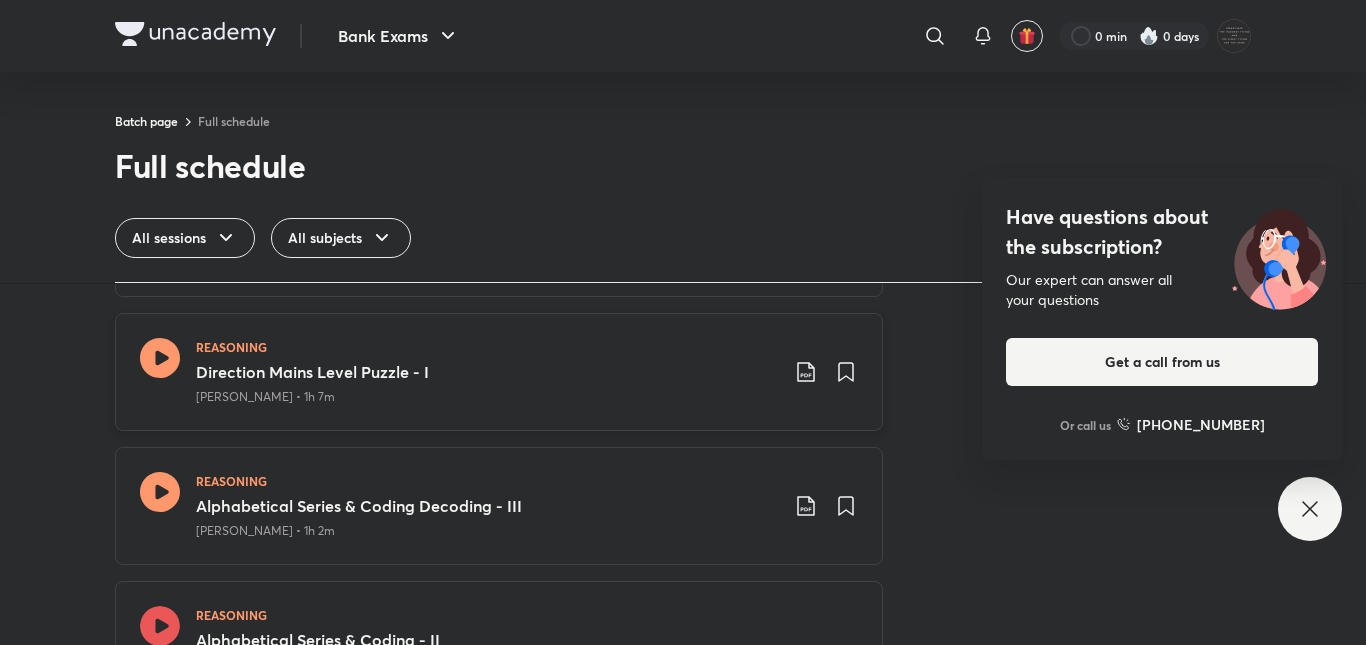 scroll, scrollTop: 9508, scrollLeft: 0, axis: vertical 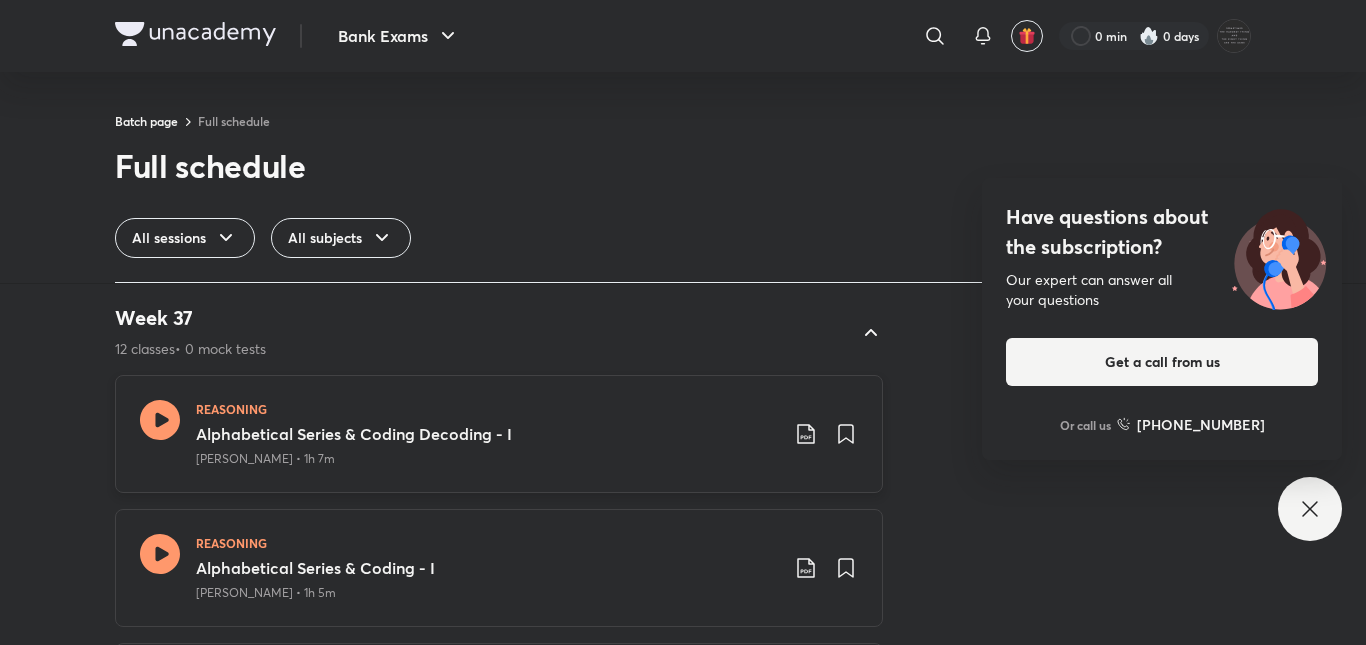 click on "Puneet Kumar Sharma • 1h 7m" at bounding box center (265, -5129) 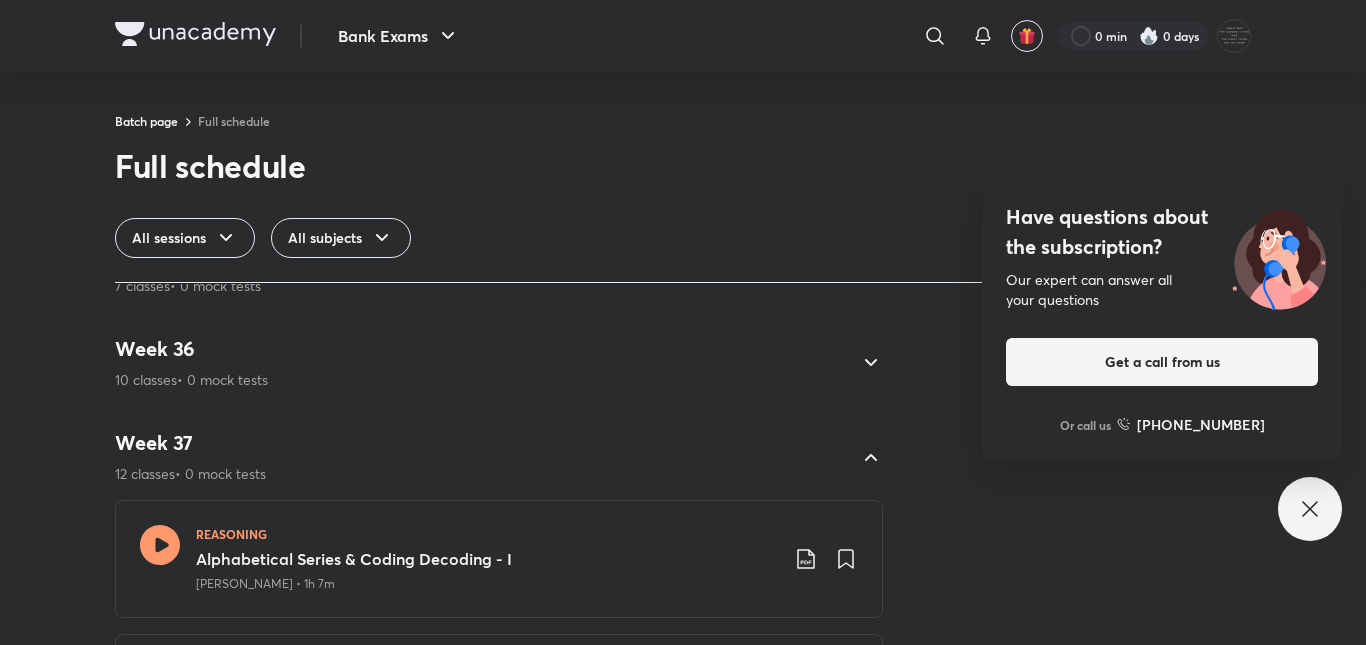 scroll, scrollTop: 8841, scrollLeft: 0, axis: vertical 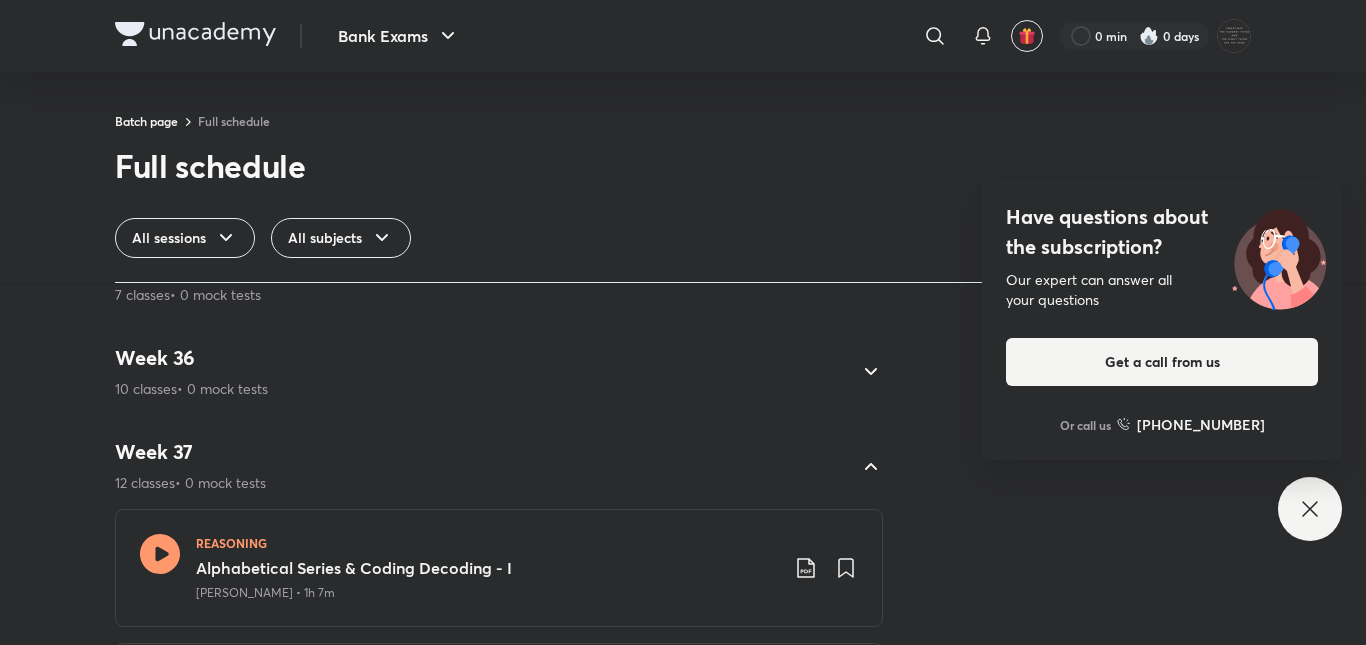 click on "Week 36 10 classes  •   0 mock tests" at bounding box center [191, 372] 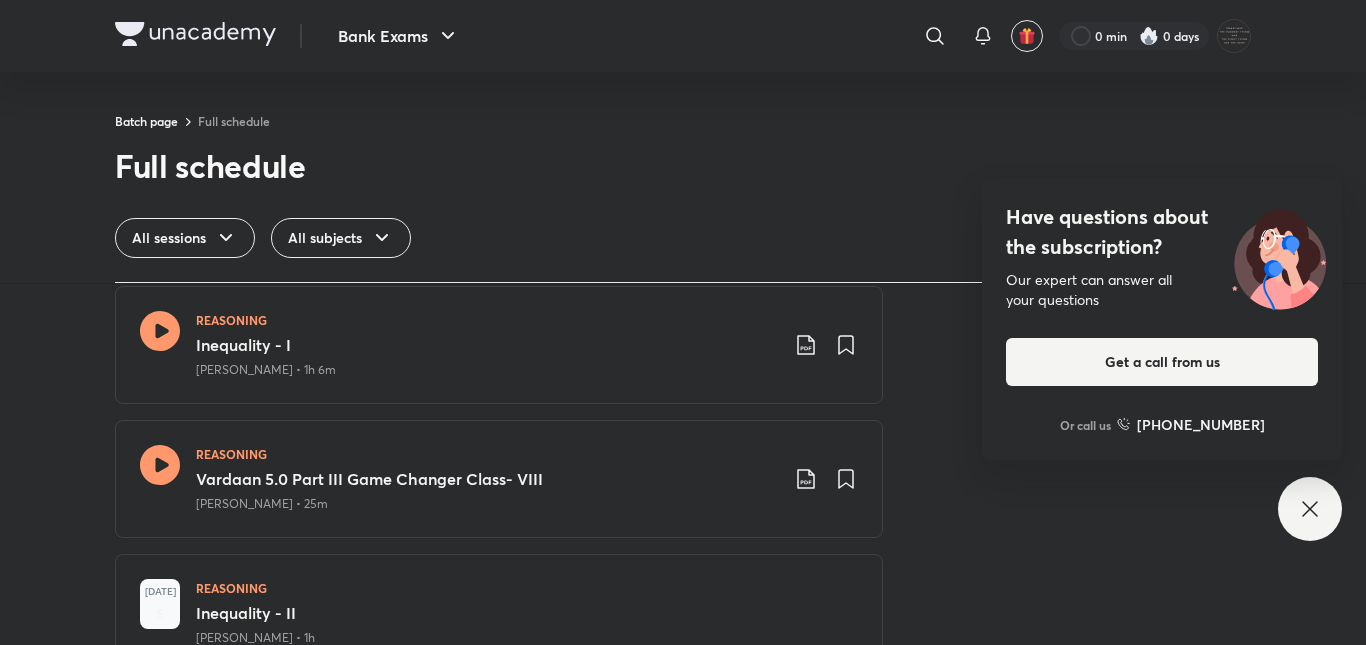 scroll, scrollTop: 9239, scrollLeft: 0, axis: vertical 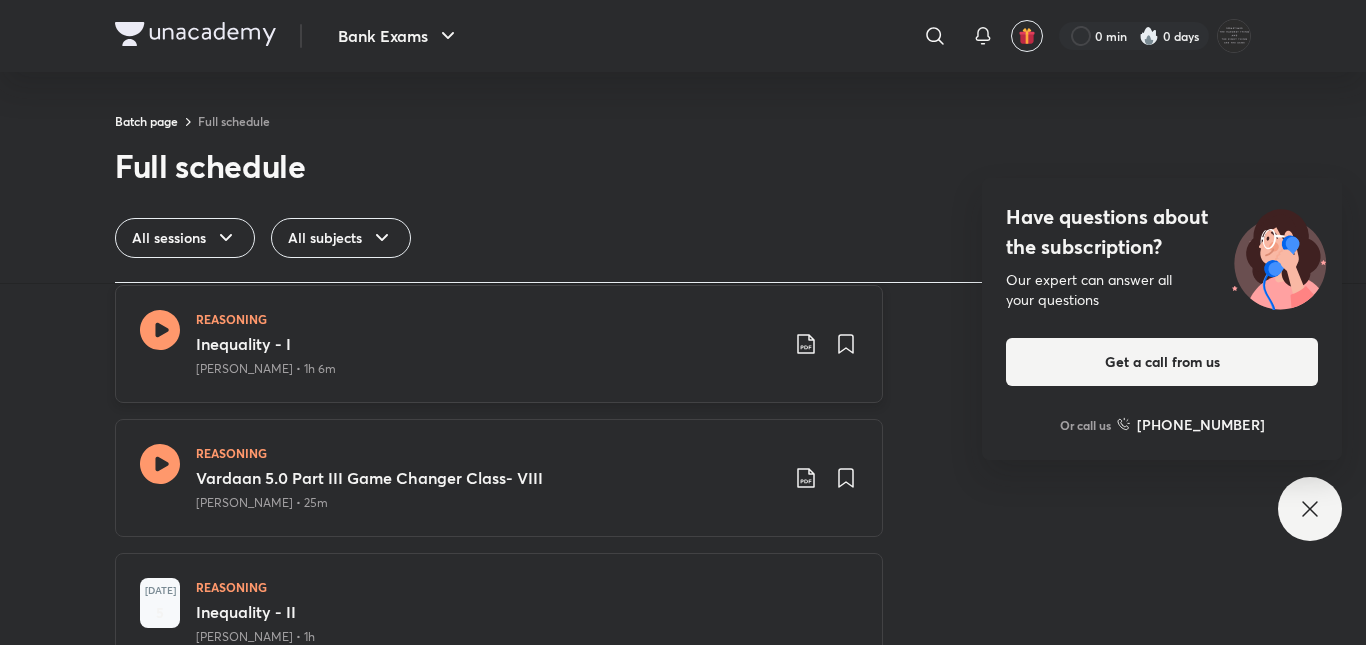click on "Puneet Kumar Sharma • 1h 6m" at bounding box center (487, -4817) 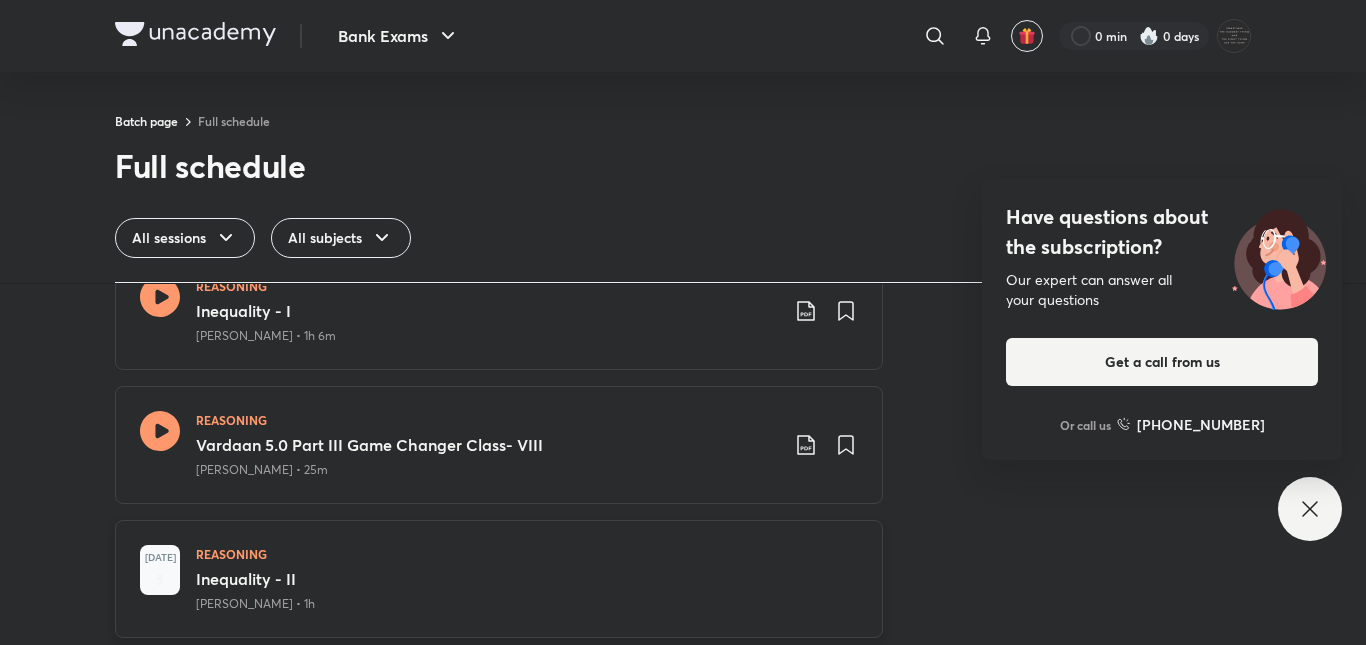 scroll, scrollTop: 9239, scrollLeft: 0, axis: vertical 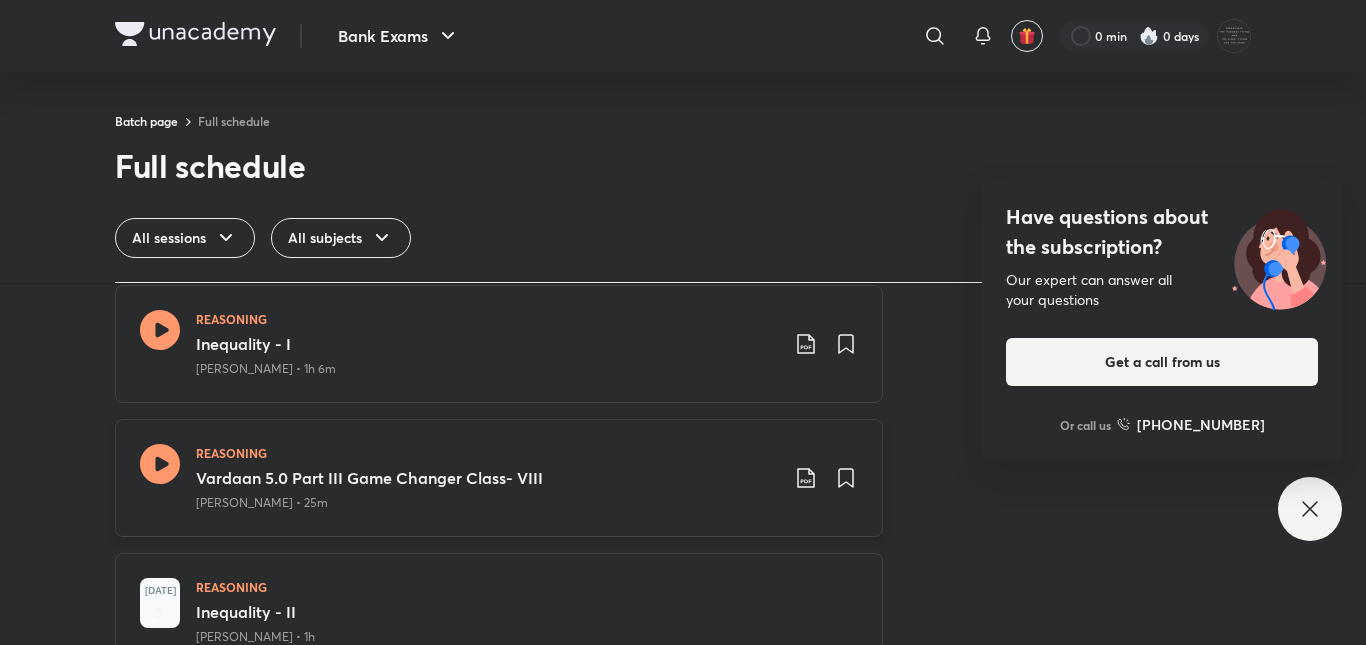 click on "REASONING Vardaan 5.0 Part III Game Changer Class- VIII Puneet Kumar Sharma • 25m" at bounding box center (487, -4708) 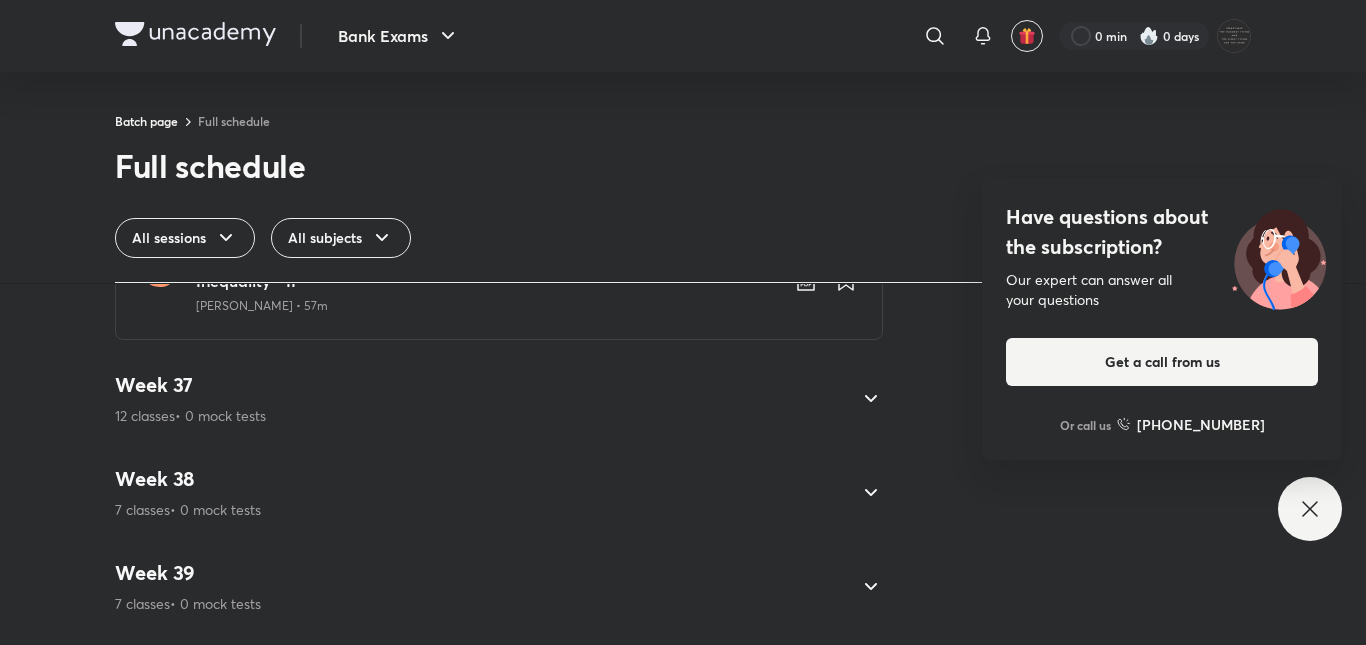 scroll, scrollTop: 9839, scrollLeft: 0, axis: vertical 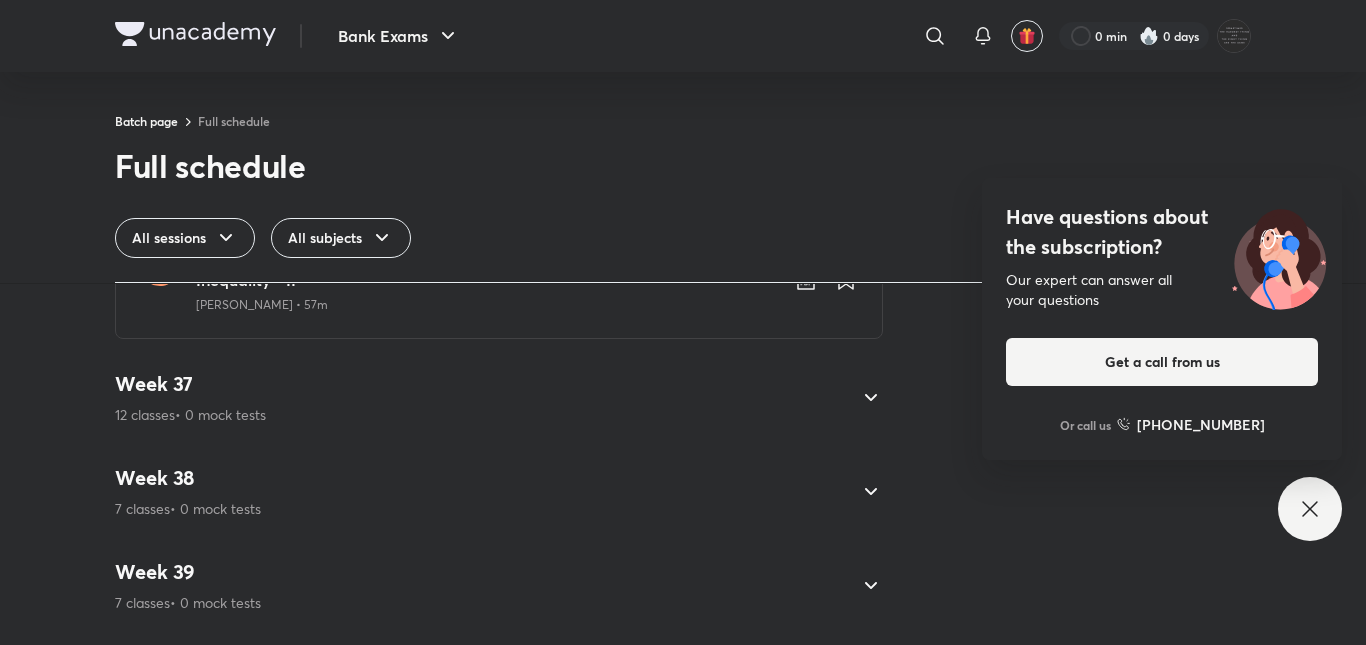 click on "Week 37 12 classes  •   0 mock tests" at bounding box center [481, 398] 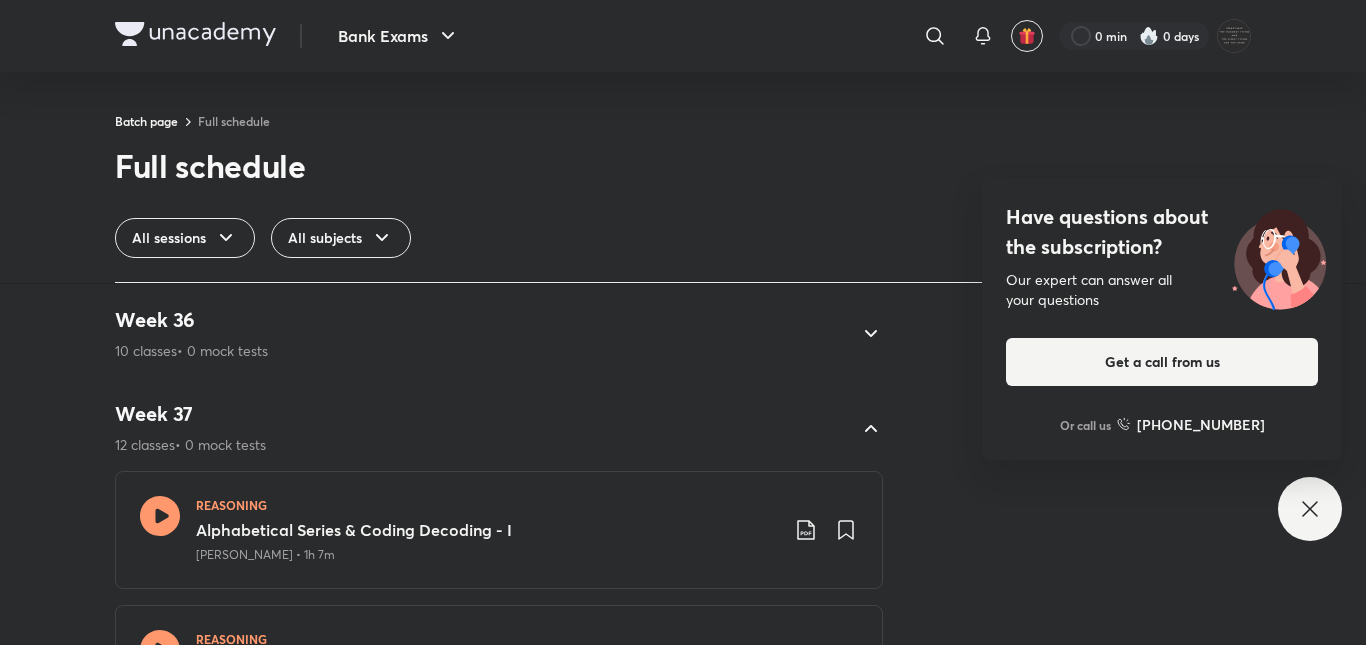 scroll, scrollTop: 8881, scrollLeft: 0, axis: vertical 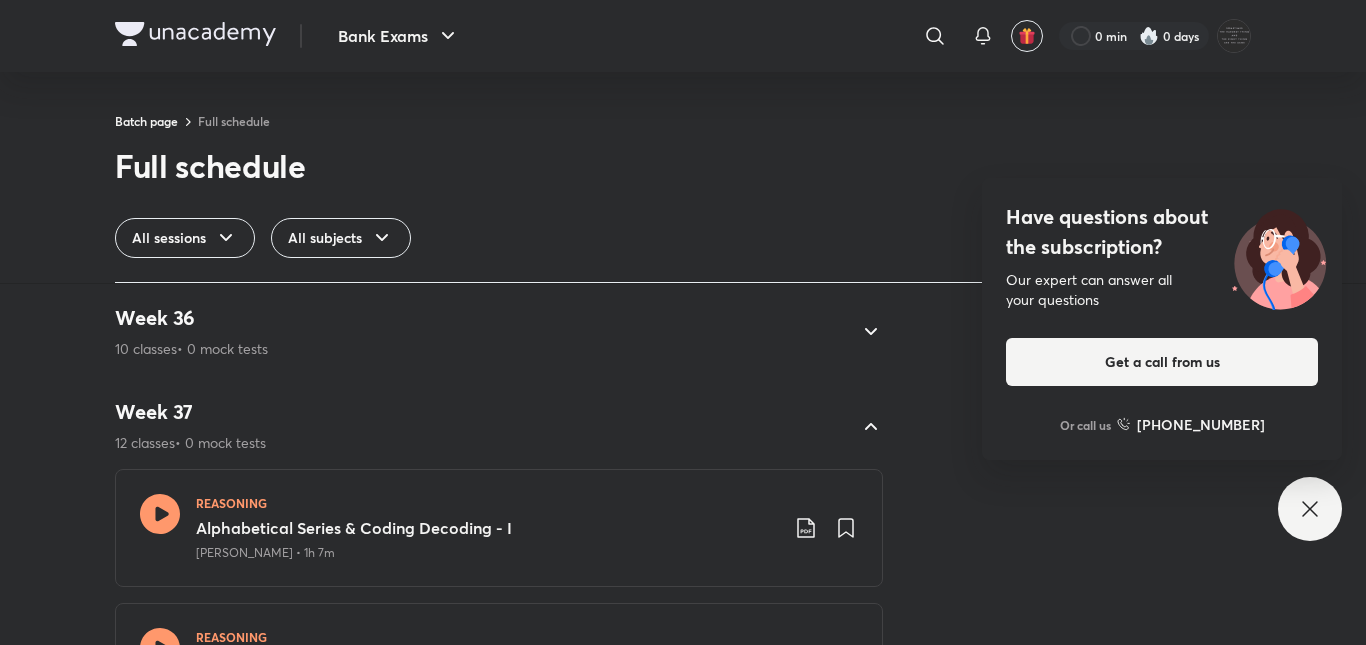 click on "Week 37 12 classes  •   0 mock tests" at bounding box center [481, 426] 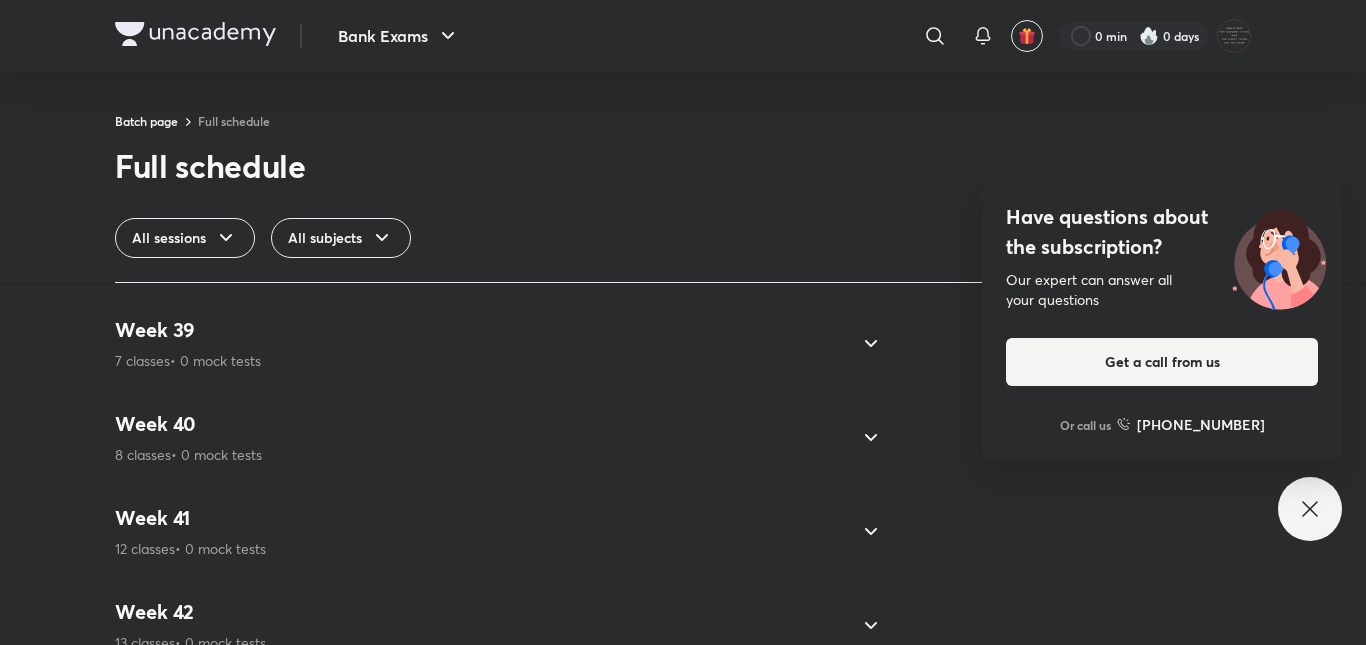 scroll, scrollTop: 7147, scrollLeft: 0, axis: vertical 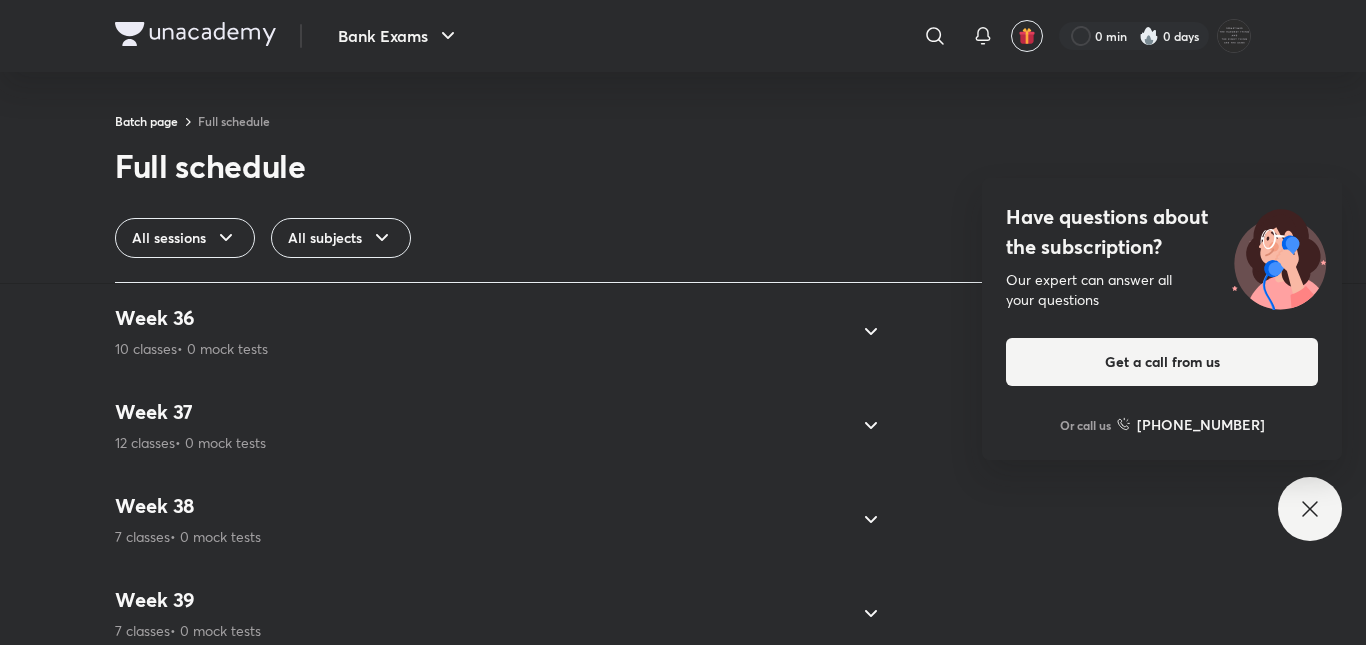 click on "Week 36 10 classes  •   0 mock tests" at bounding box center [481, 332] 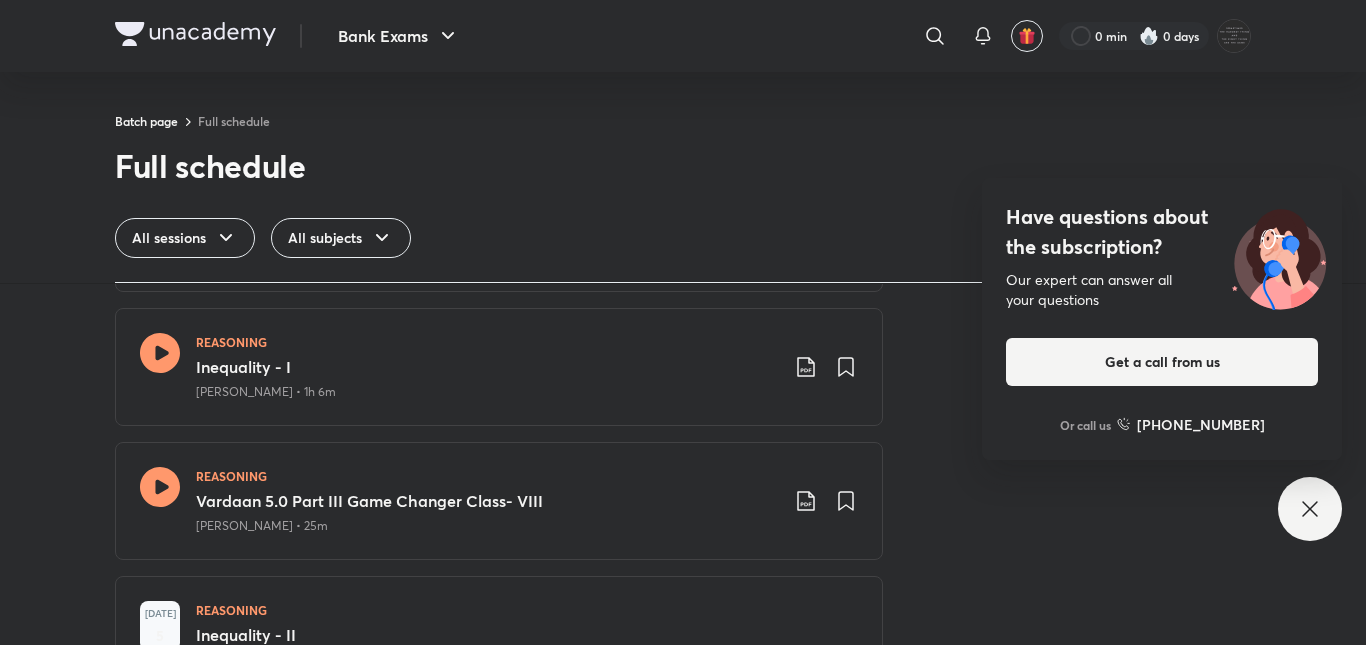 scroll, scrollTop: 9212, scrollLeft: 0, axis: vertical 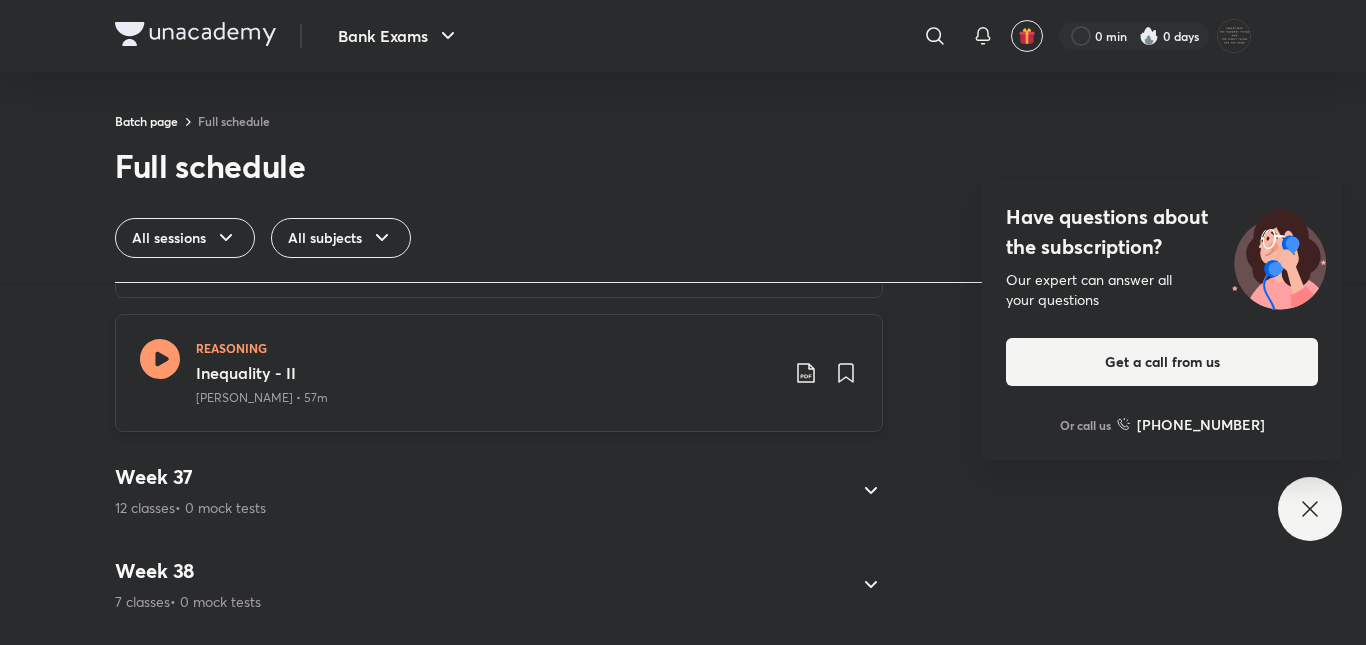 click on "Puneet Kumar Sharma • 57m" at bounding box center (487, -4788) 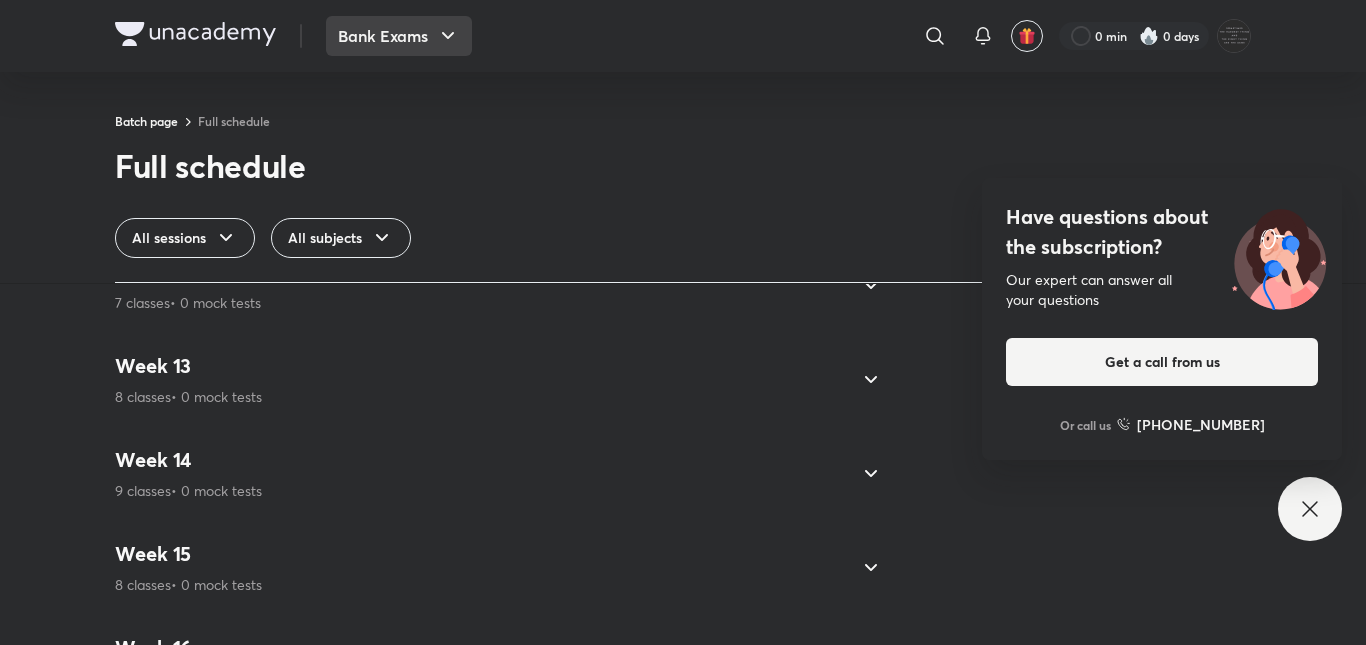 scroll, scrollTop: 6279, scrollLeft: 0, axis: vertical 